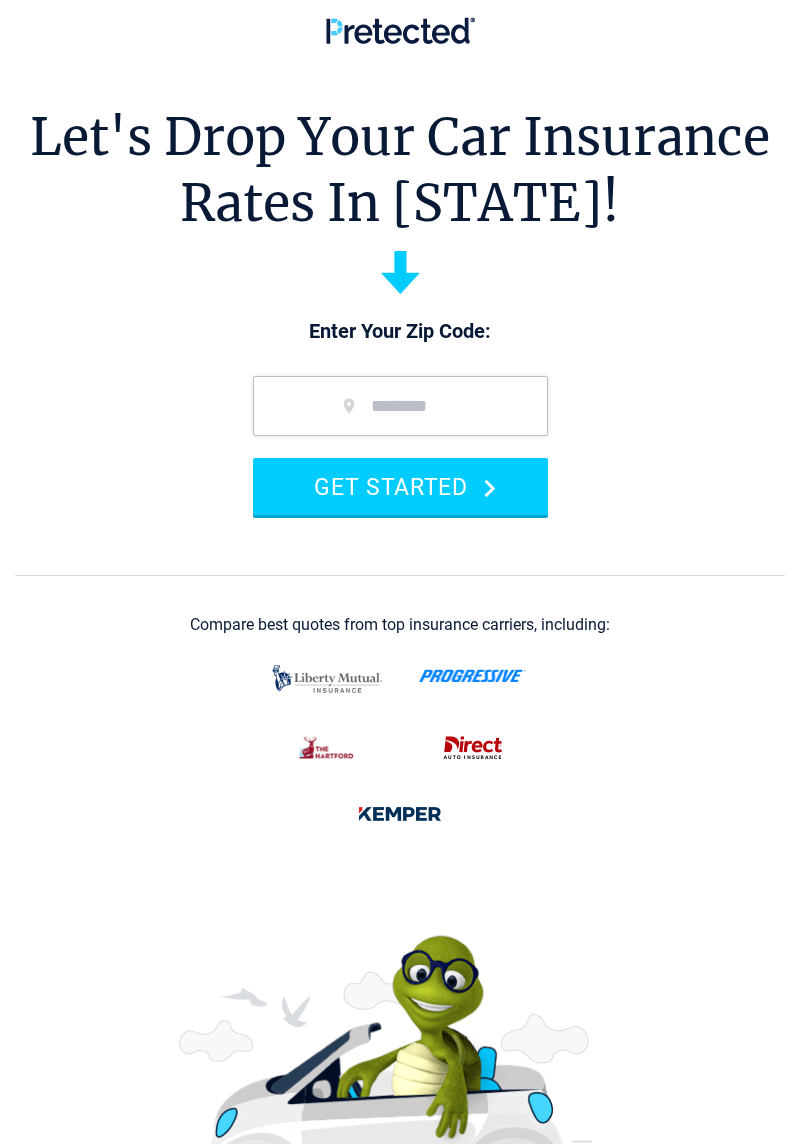 scroll, scrollTop: 0, scrollLeft: 0, axis: both 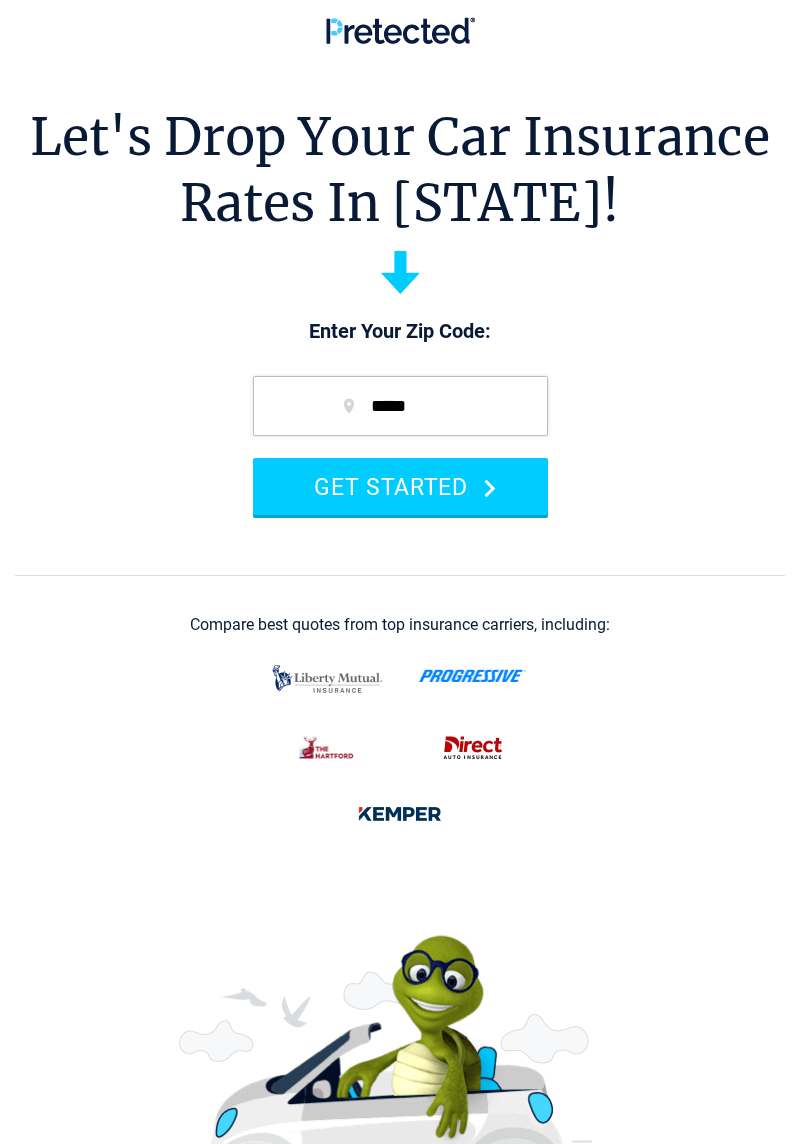click on "GET STARTED" at bounding box center (400, 486) 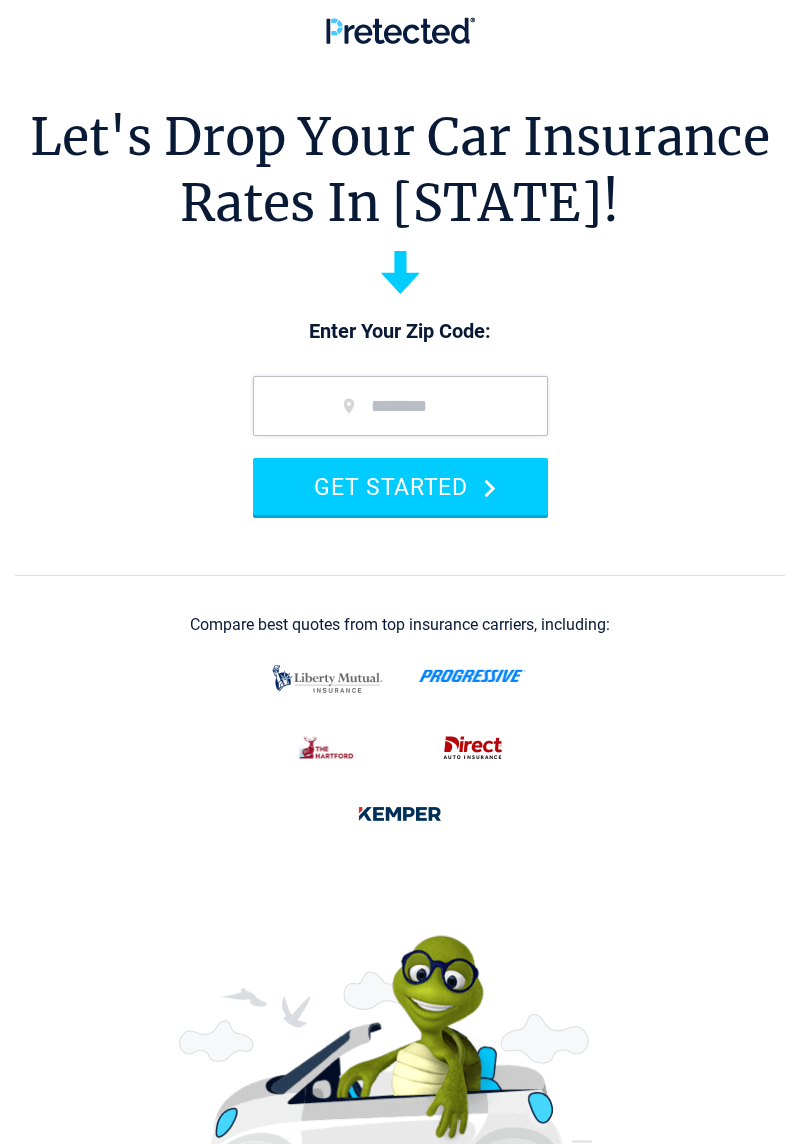 scroll, scrollTop: 0, scrollLeft: 0, axis: both 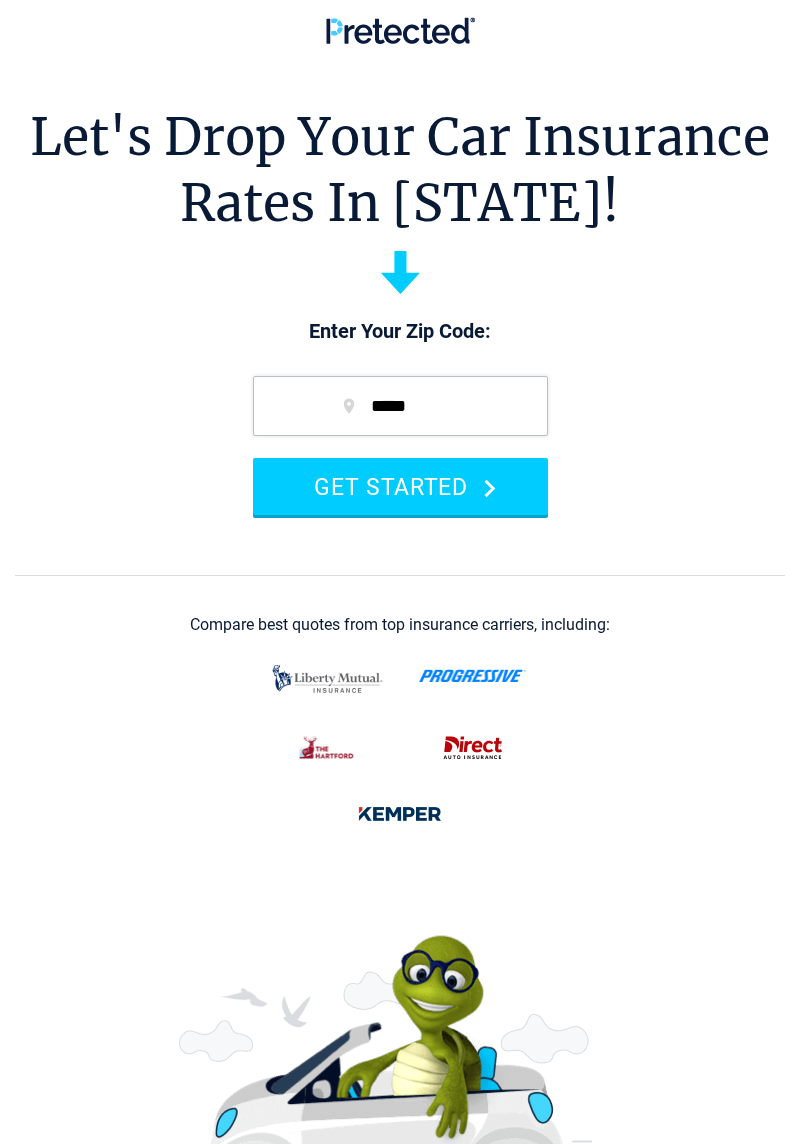 click on "*****" at bounding box center (400, 406) 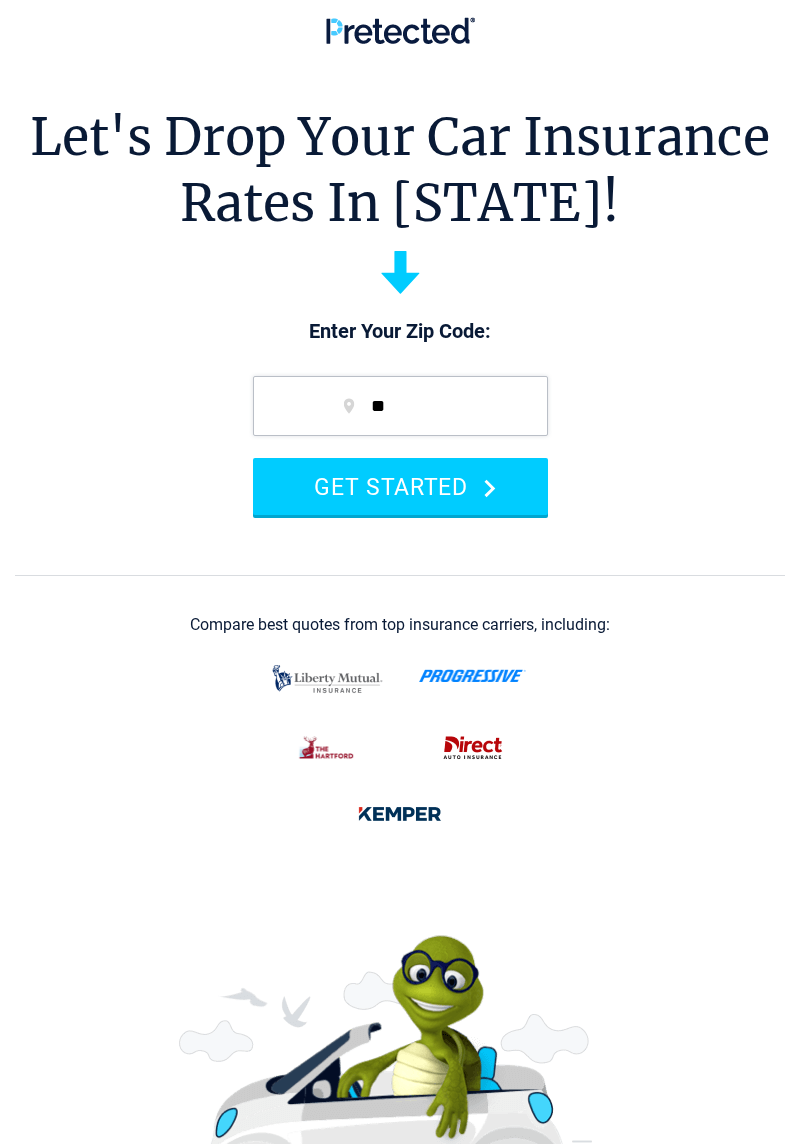 type on "*" 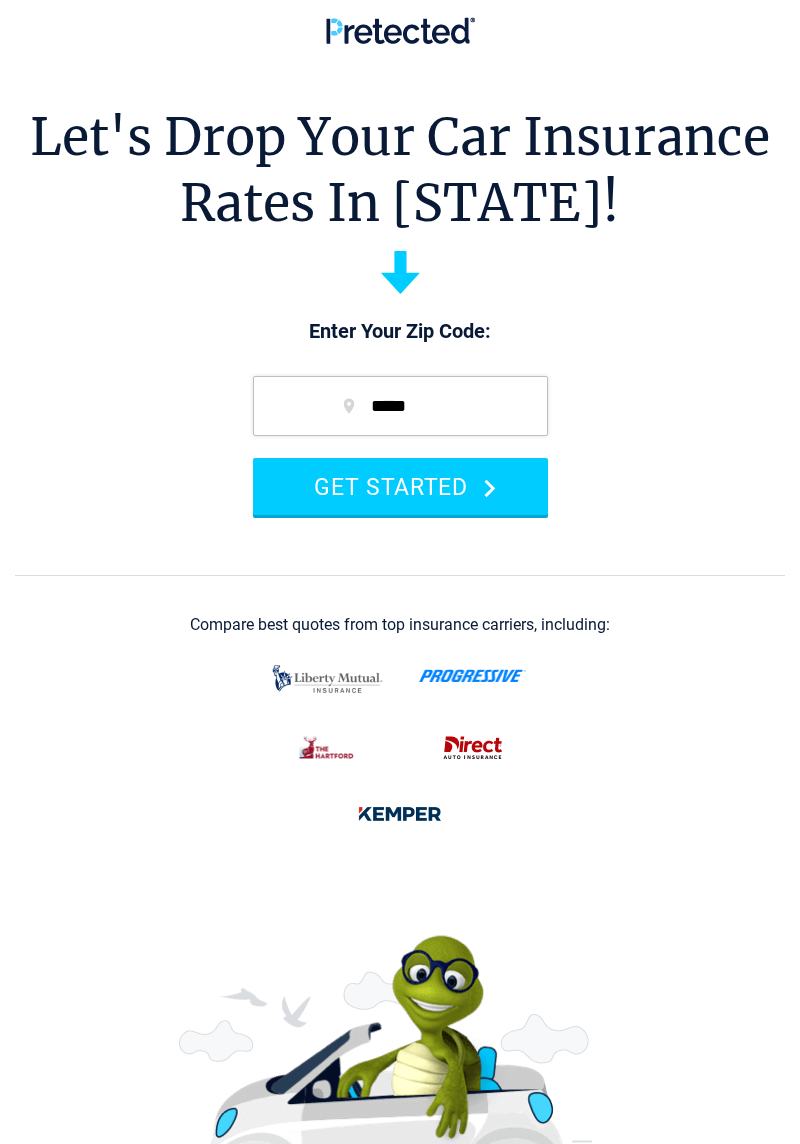 type on "*****" 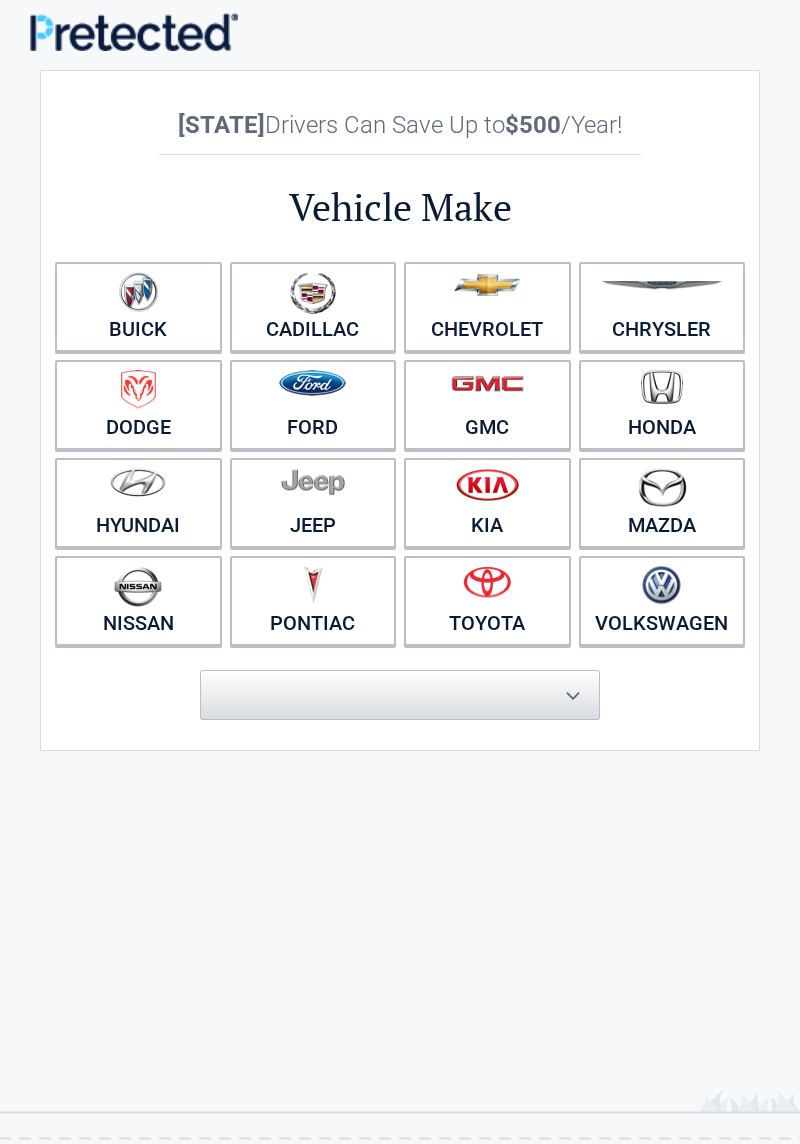 scroll, scrollTop: 0, scrollLeft: 0, axis: both 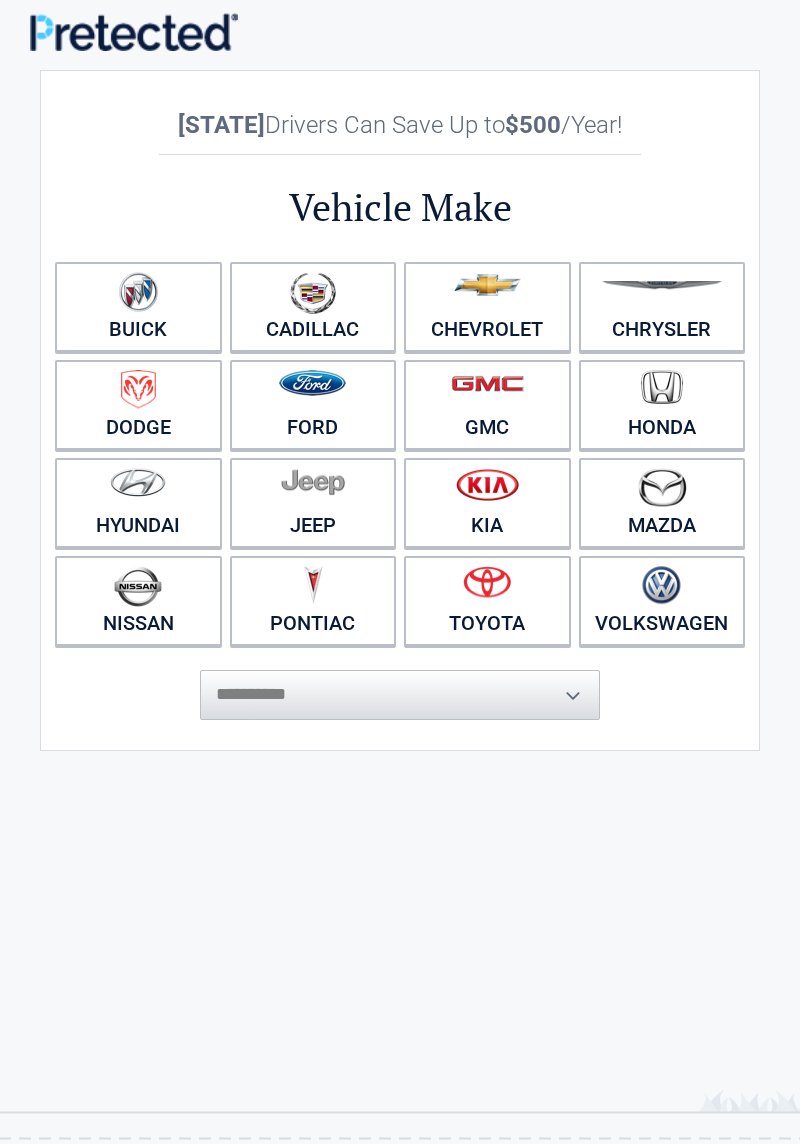 click on "Toyota" at bounding box center [487, 601] 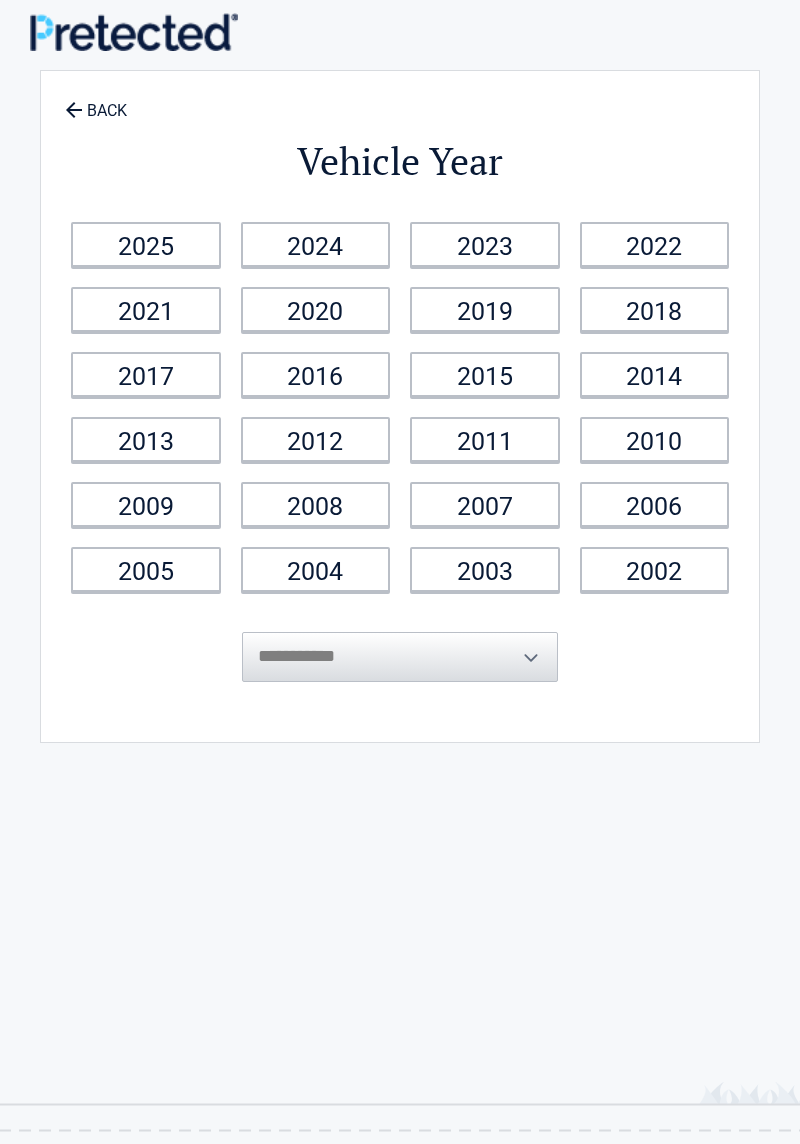 click on "2009" at bounding box center [146, 504] 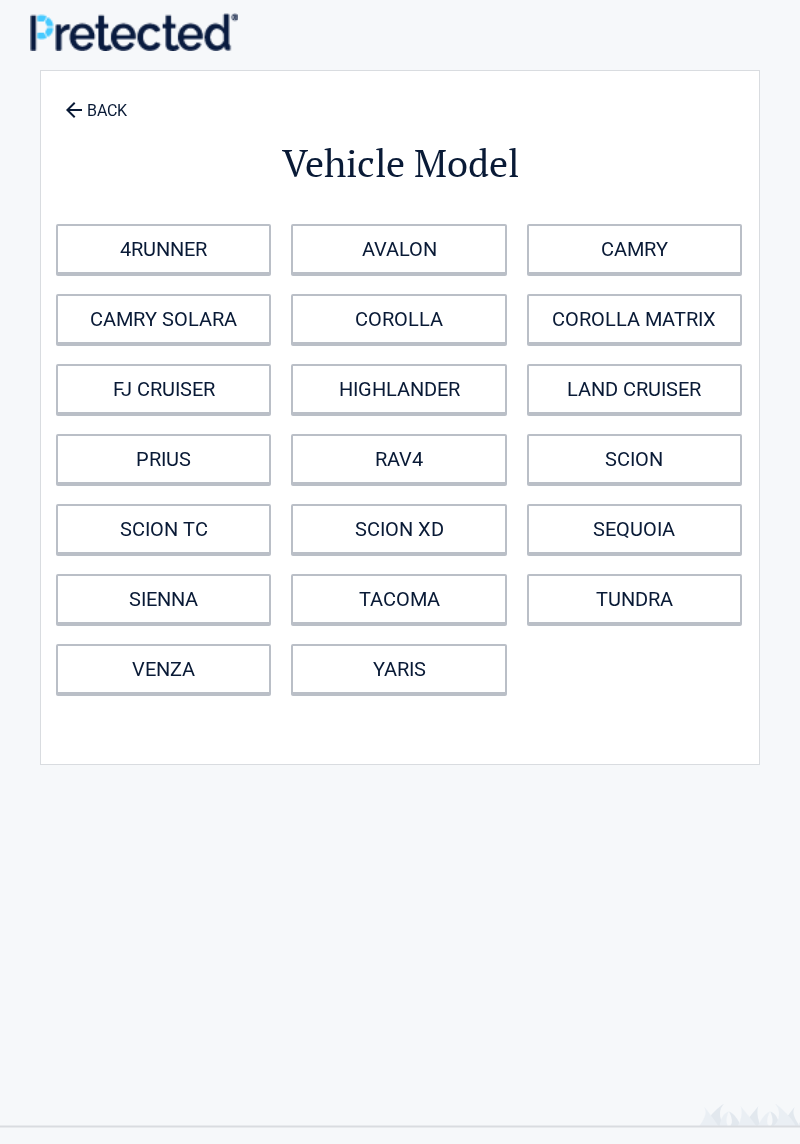 click on "CAMRY" at bounding box center (634, 249) 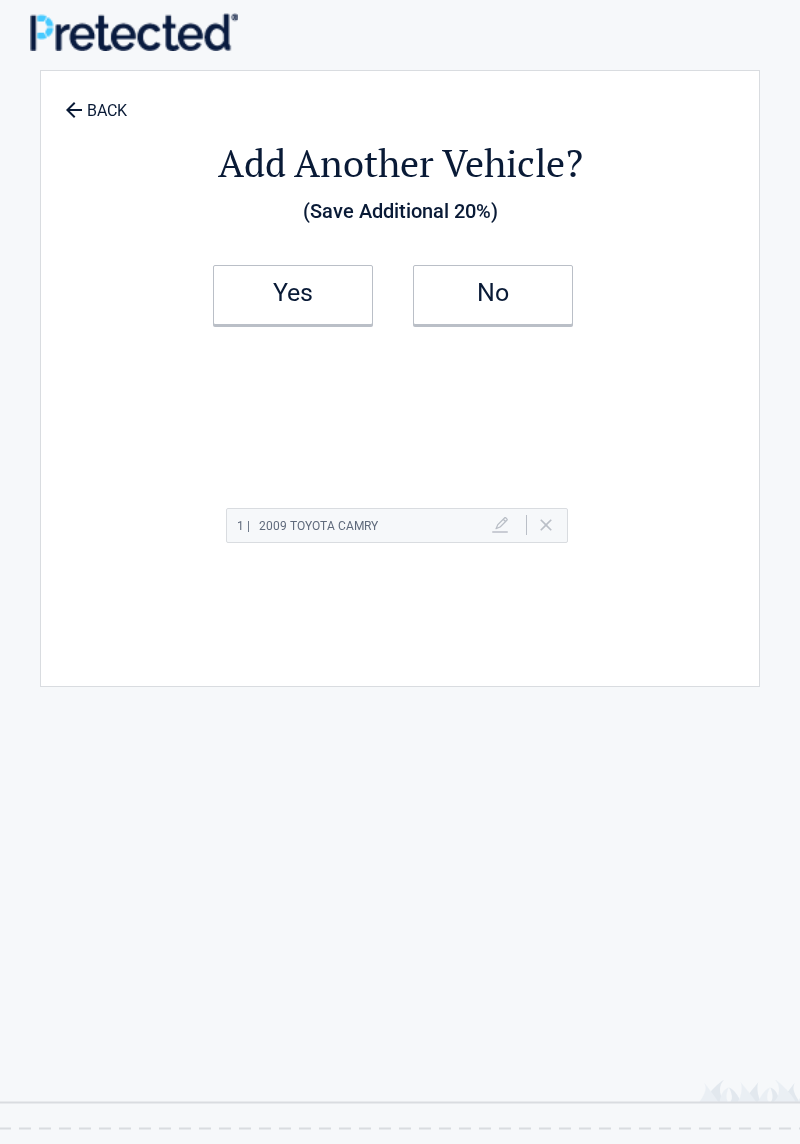 click on "No" at bounding box center [493, 295] 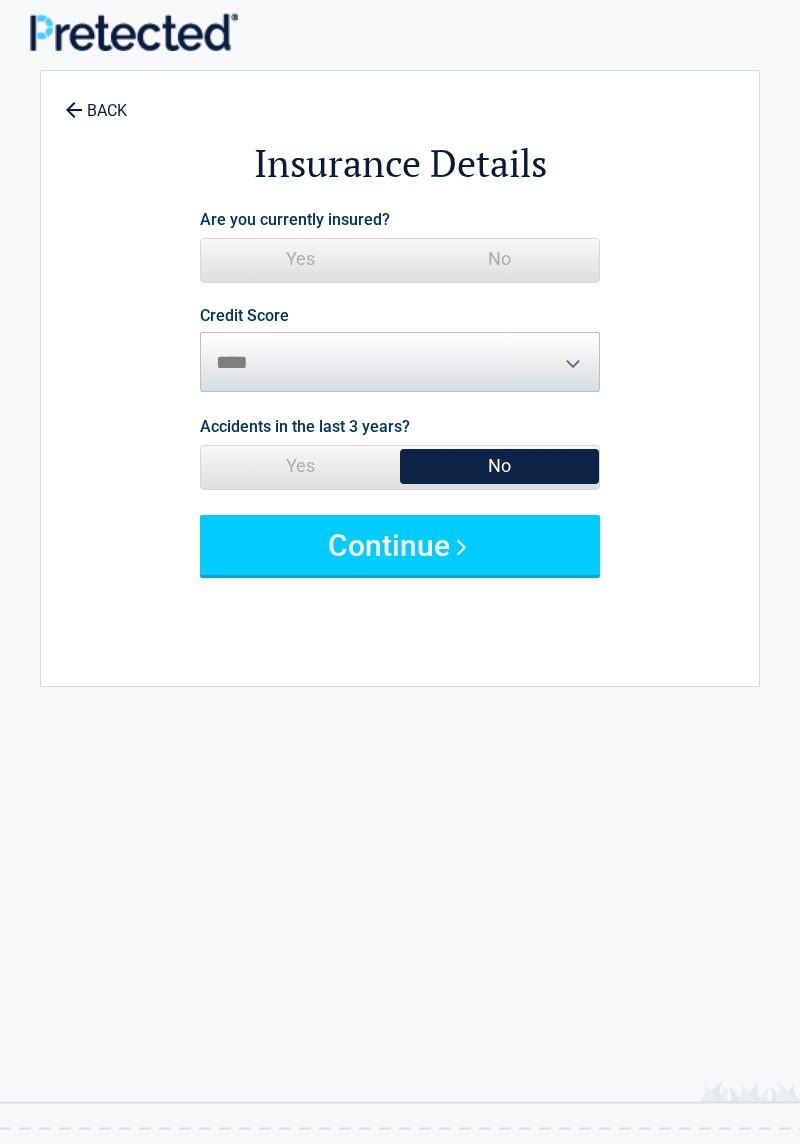 click on "No" at bounding box center [499, 259] 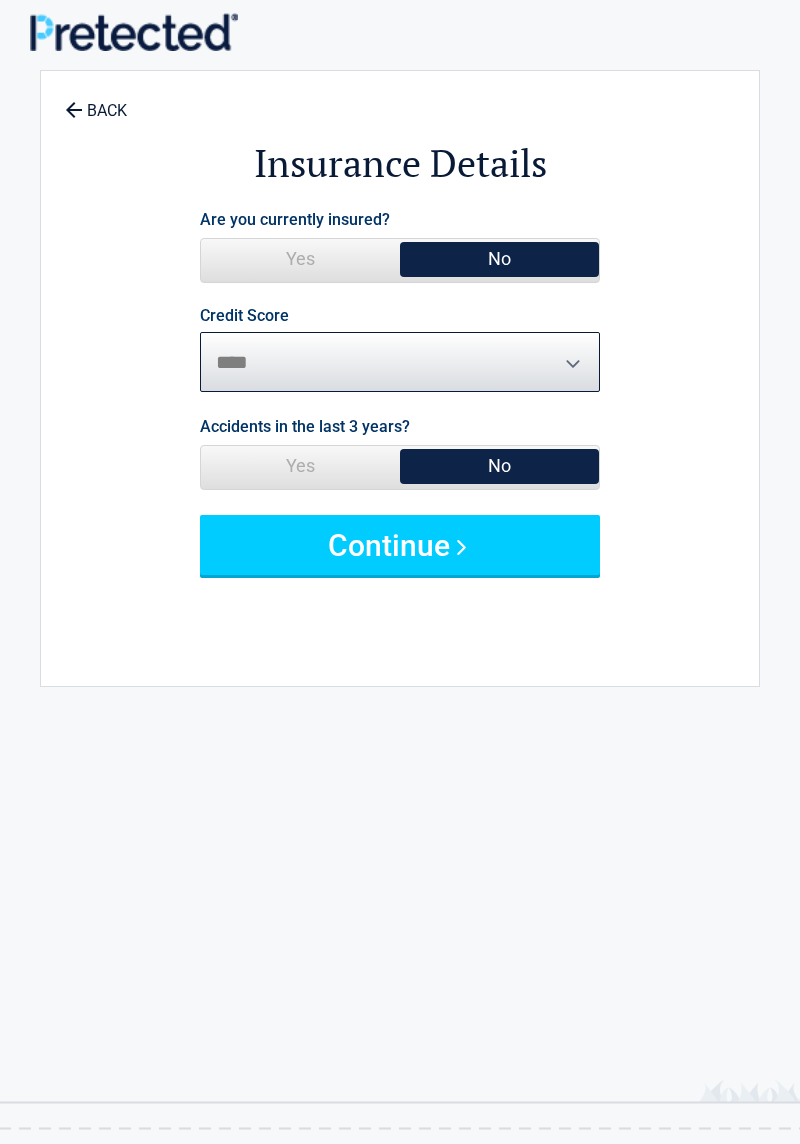 click on "*********
****
*******
****" at bounding box center (400, 362) 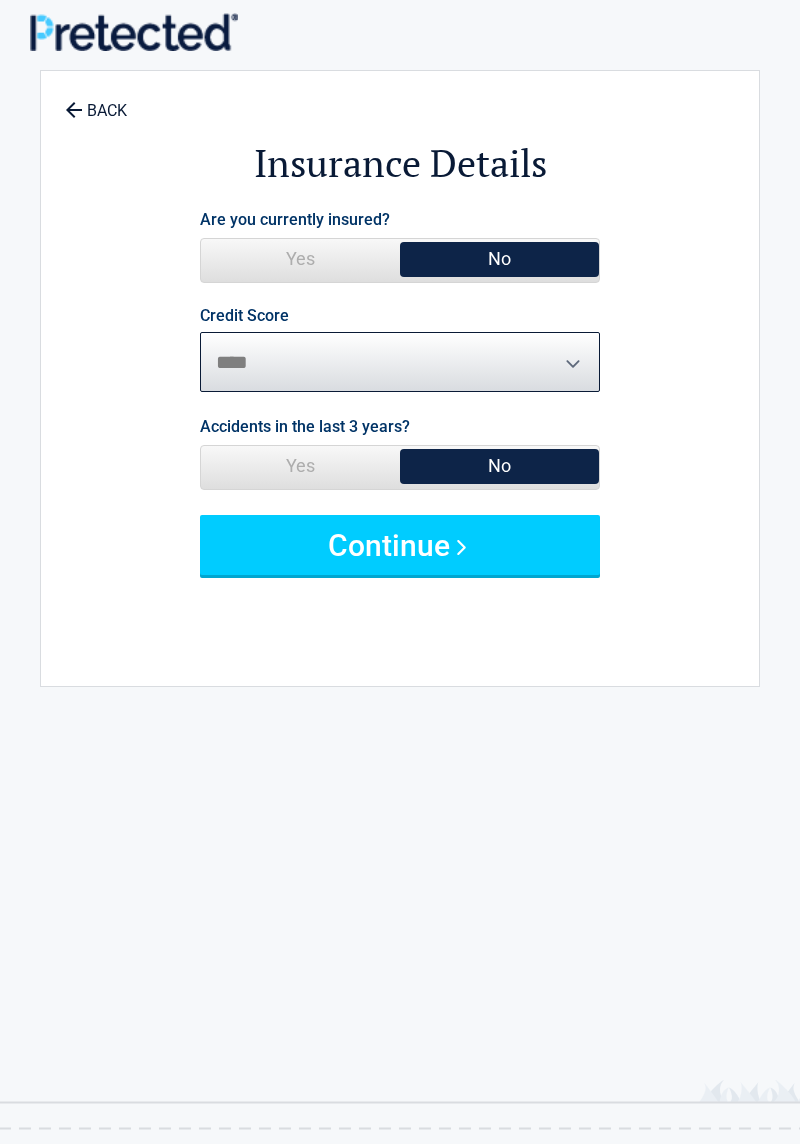 select on "*******" 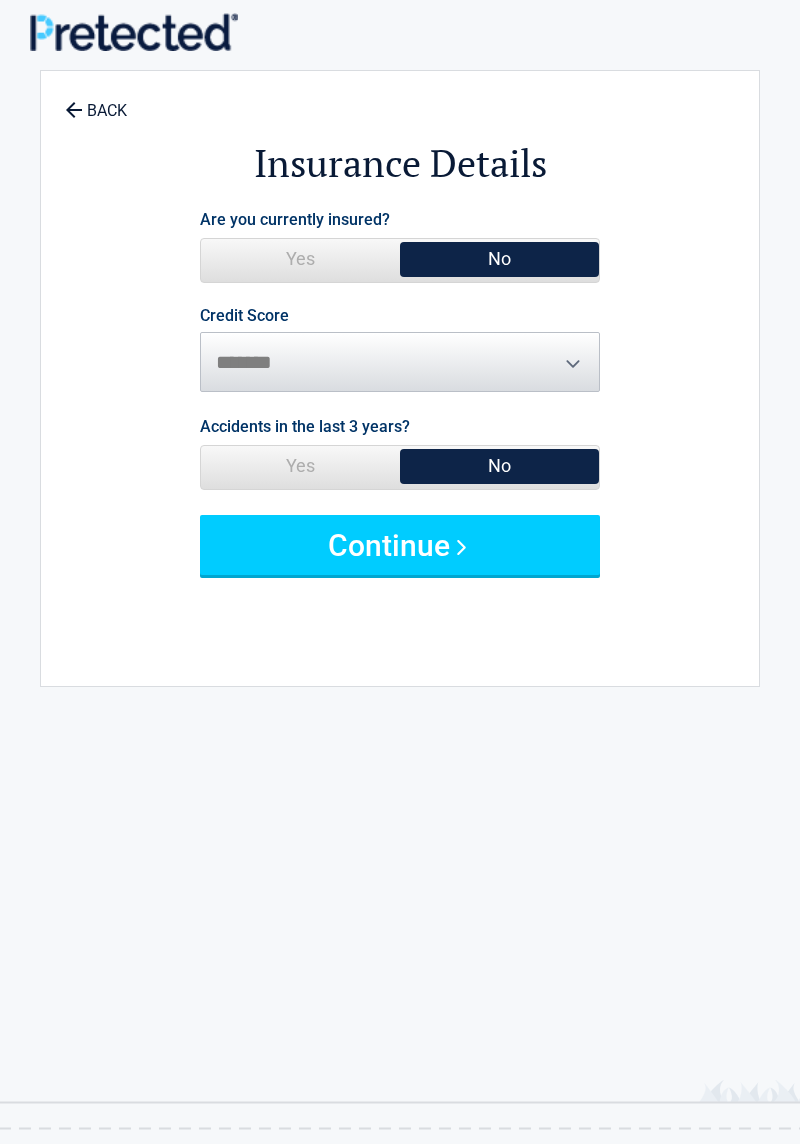 click on "No" at bounding box center (499, 466) 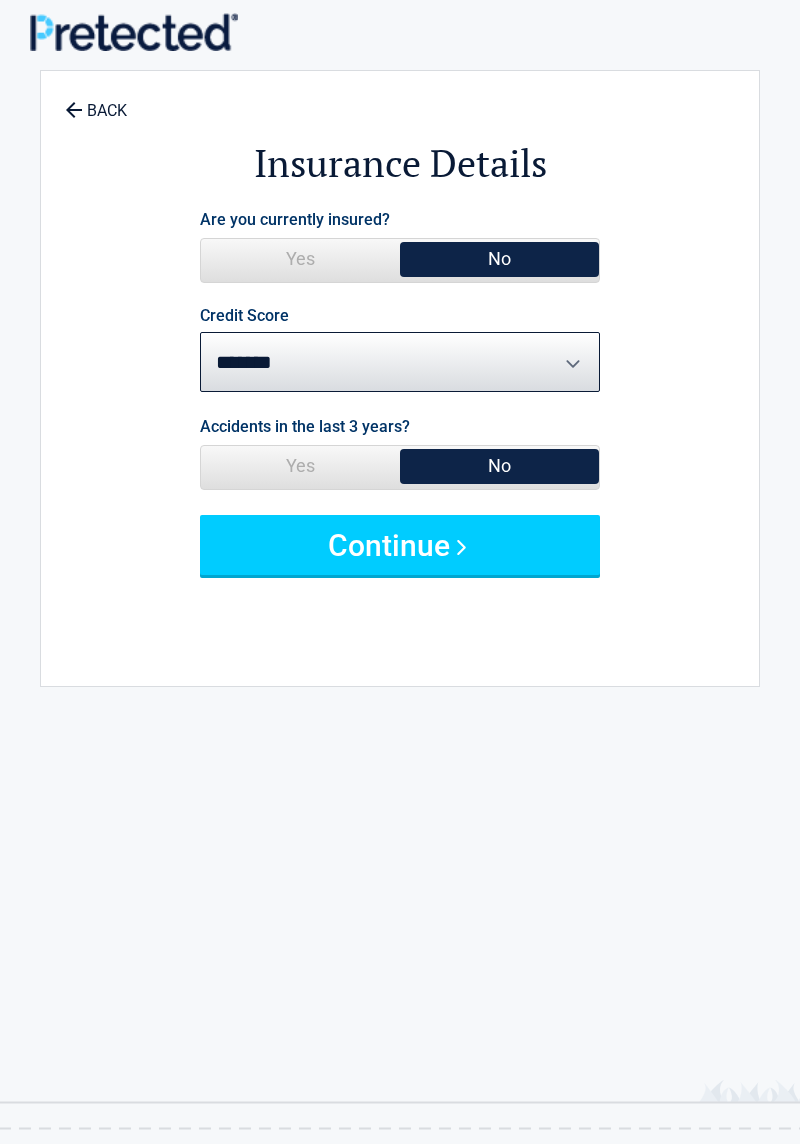 click on "No" at bounding box center (499, 466) 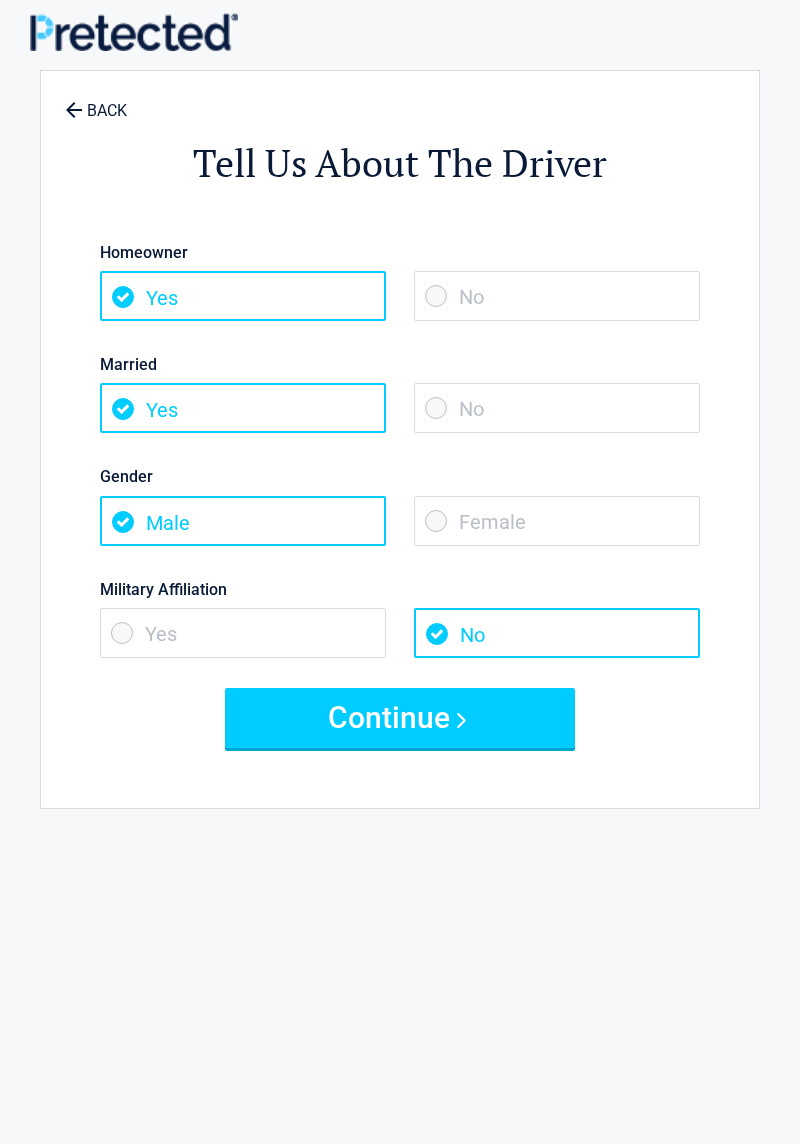 click on "Yes" at bounding box center [243, 408] 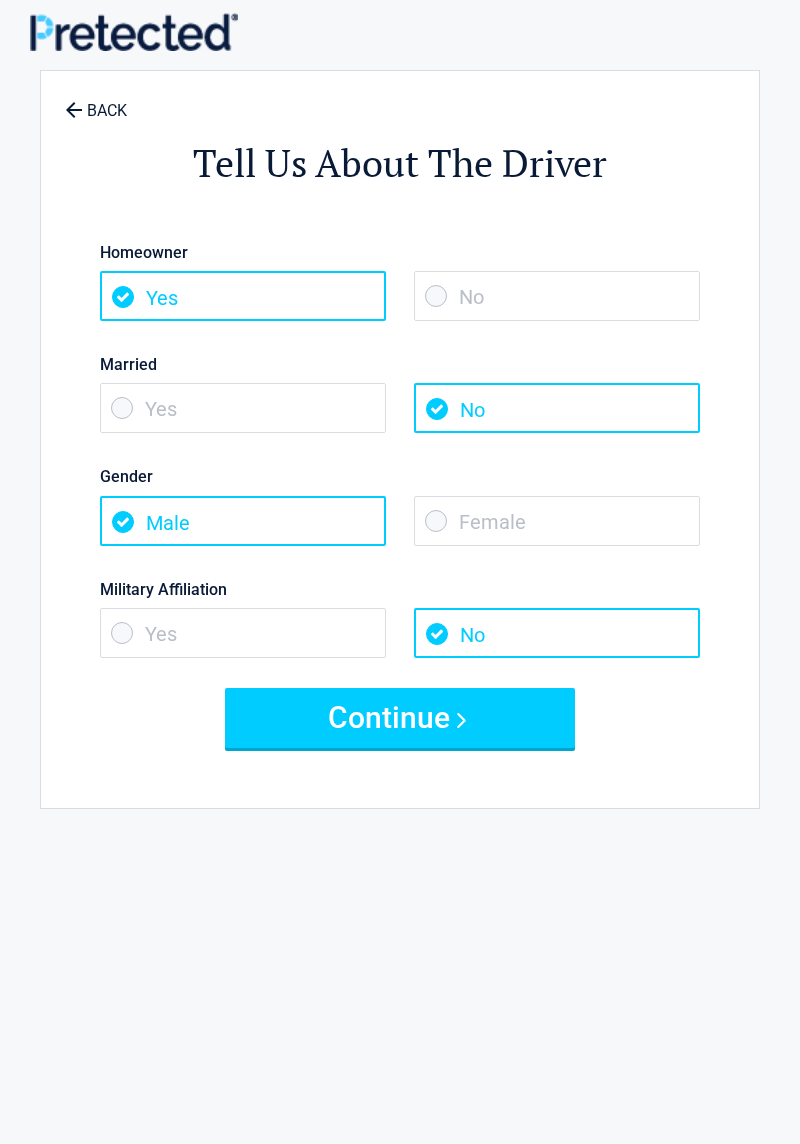 click on "Female" at bounding box center [557, 521] 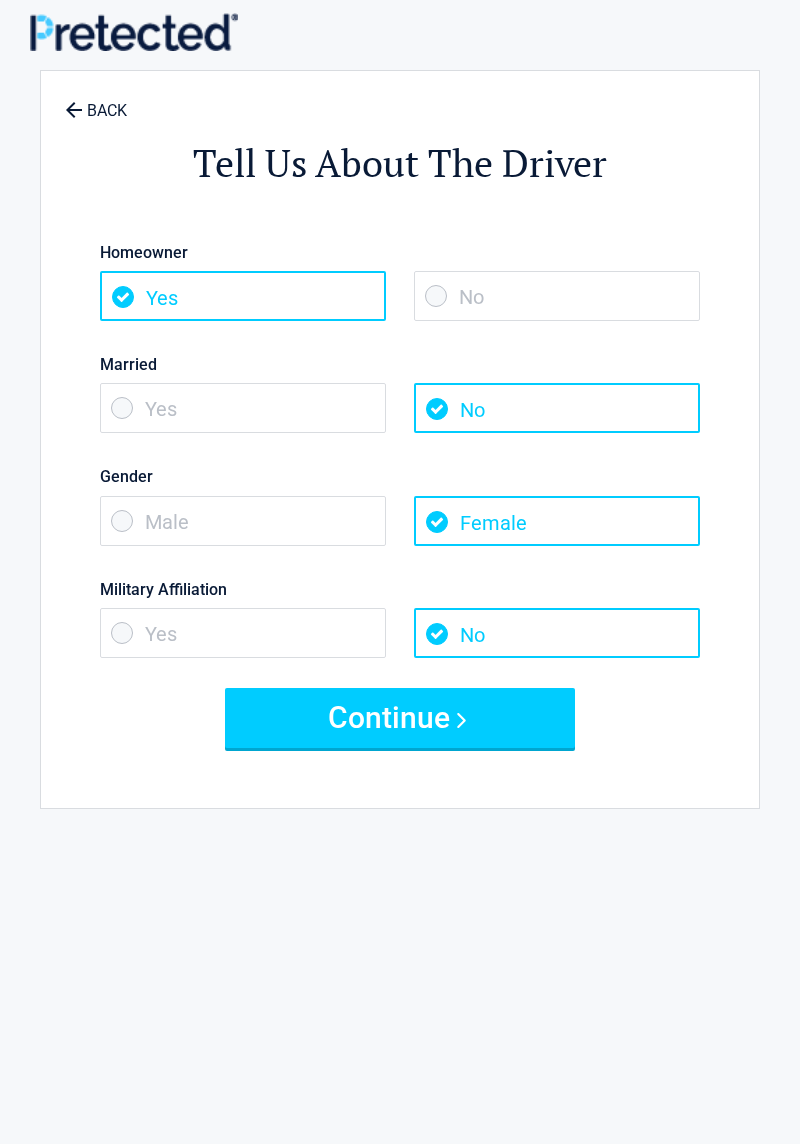 click on "Continue" at bounding box center [400, 718] 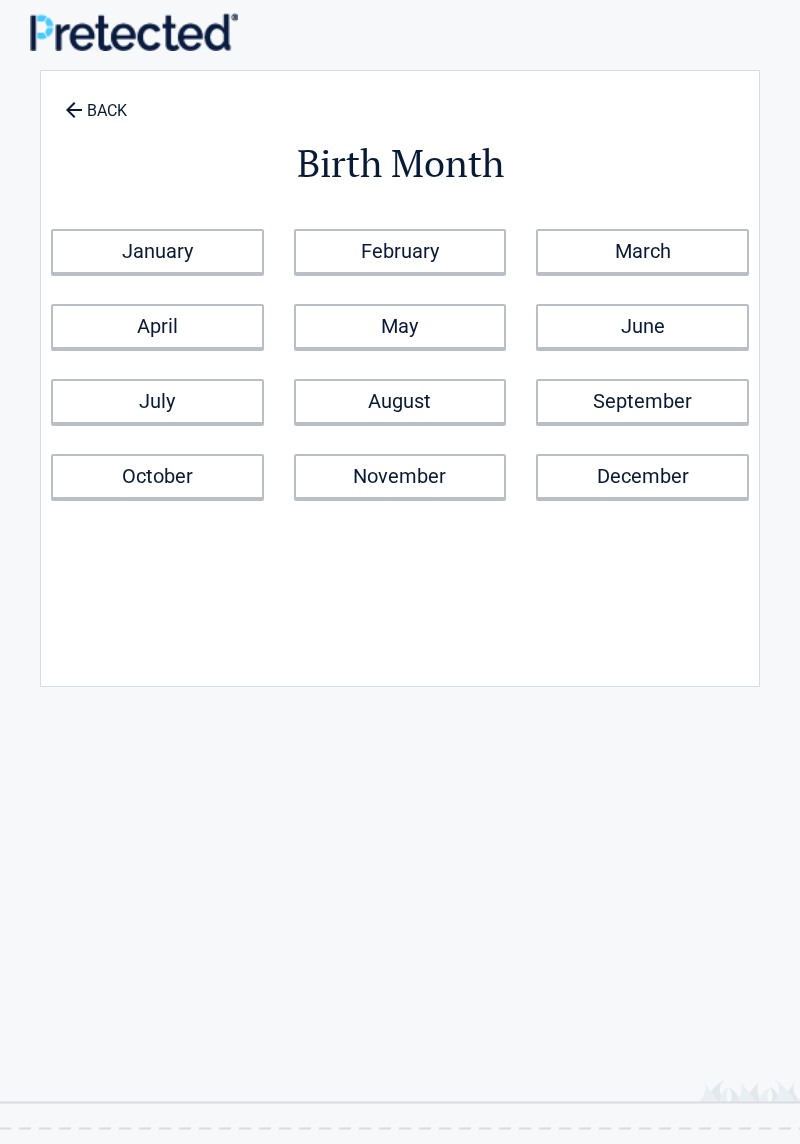 click on "April" at bounding box center (157, 326) 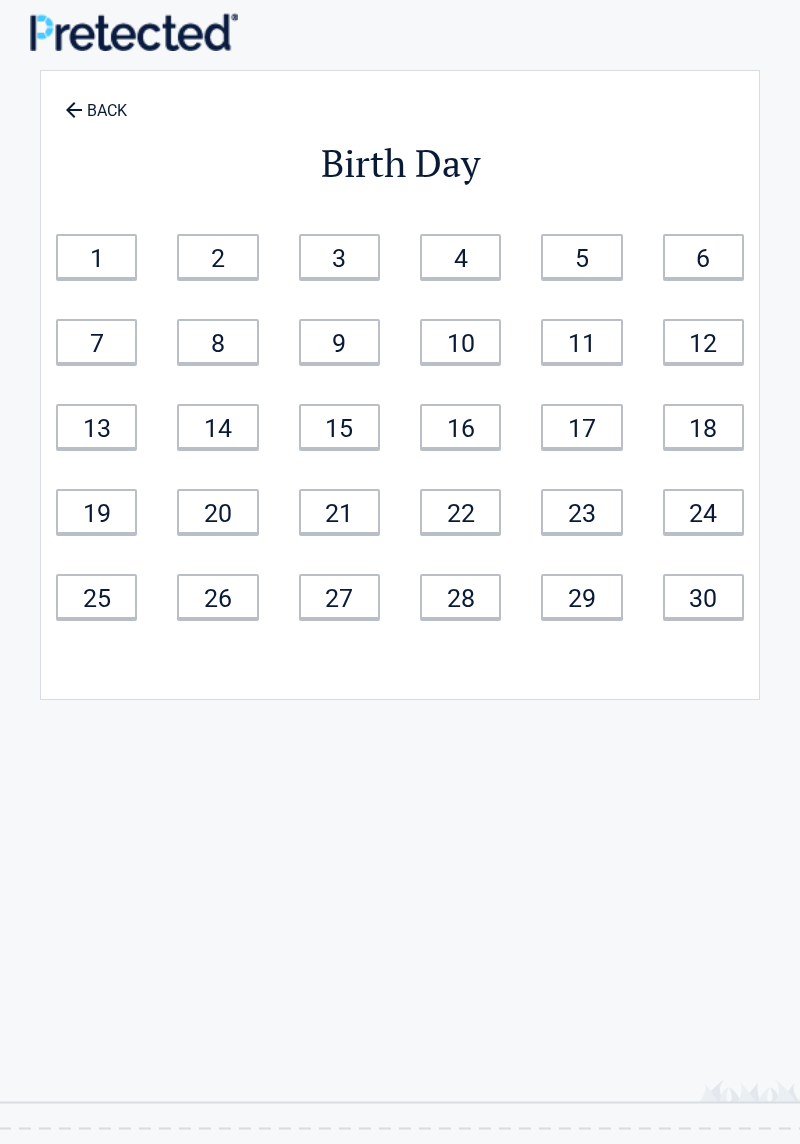 click on "1" at bounding box center [96, 256] 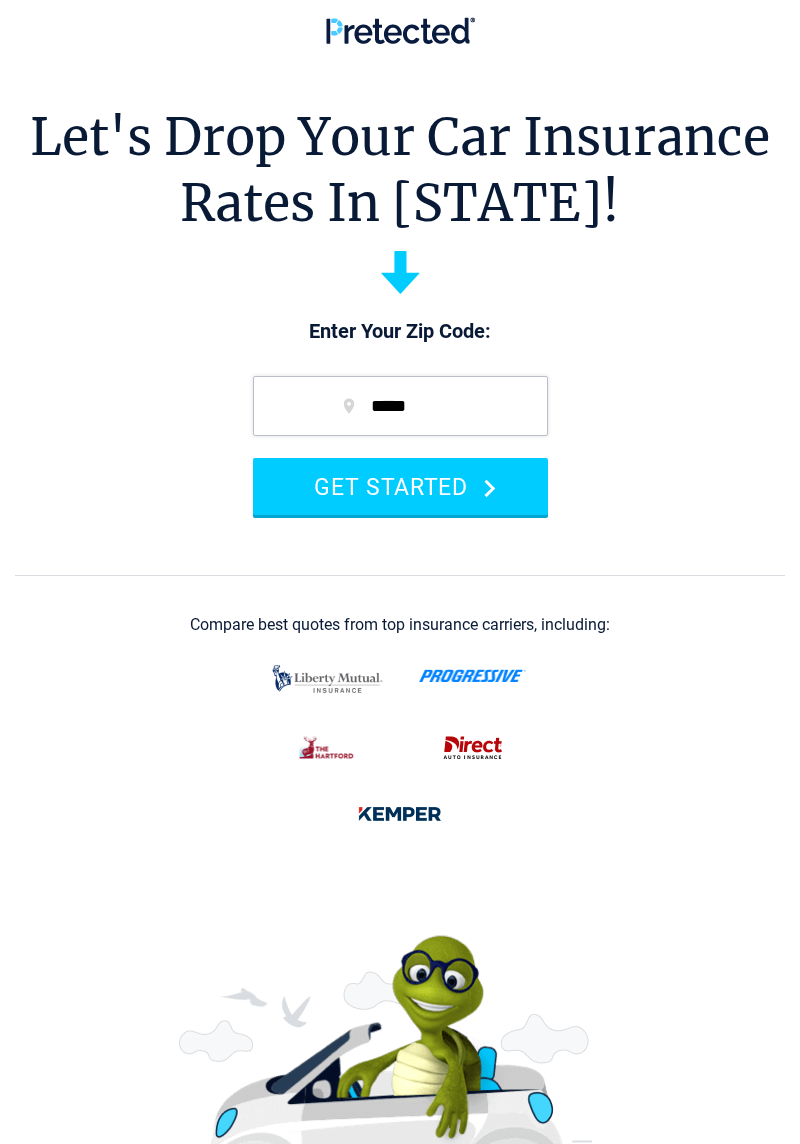 scroll, scrollTop: 0, scrollLeft: 0, axis: both 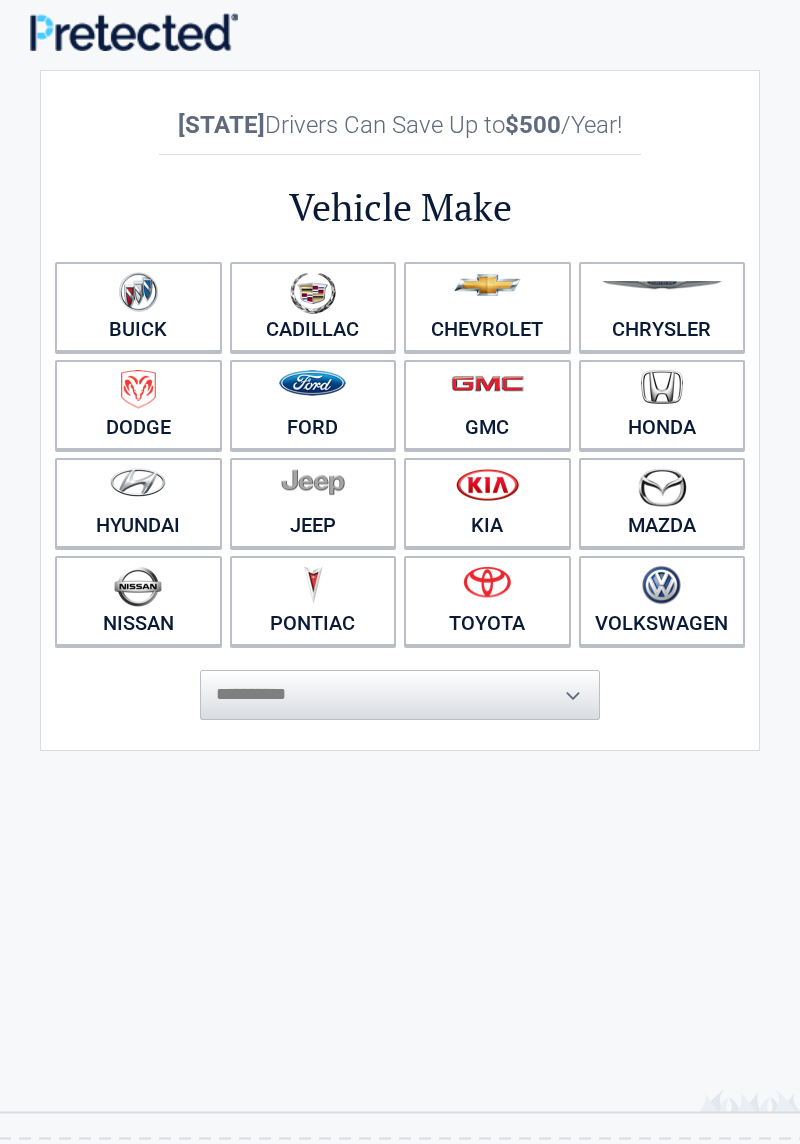click at bounding box center [487, 588] 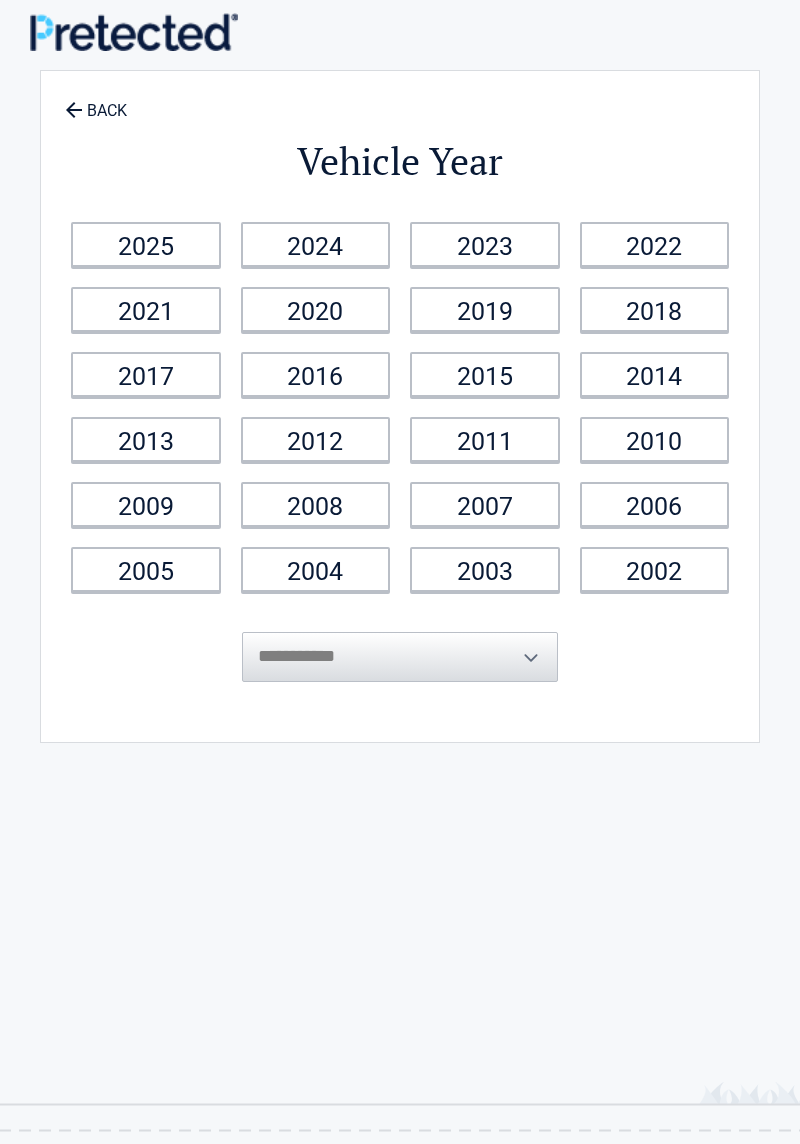 click on "2009" at bounding box center [146, 504] 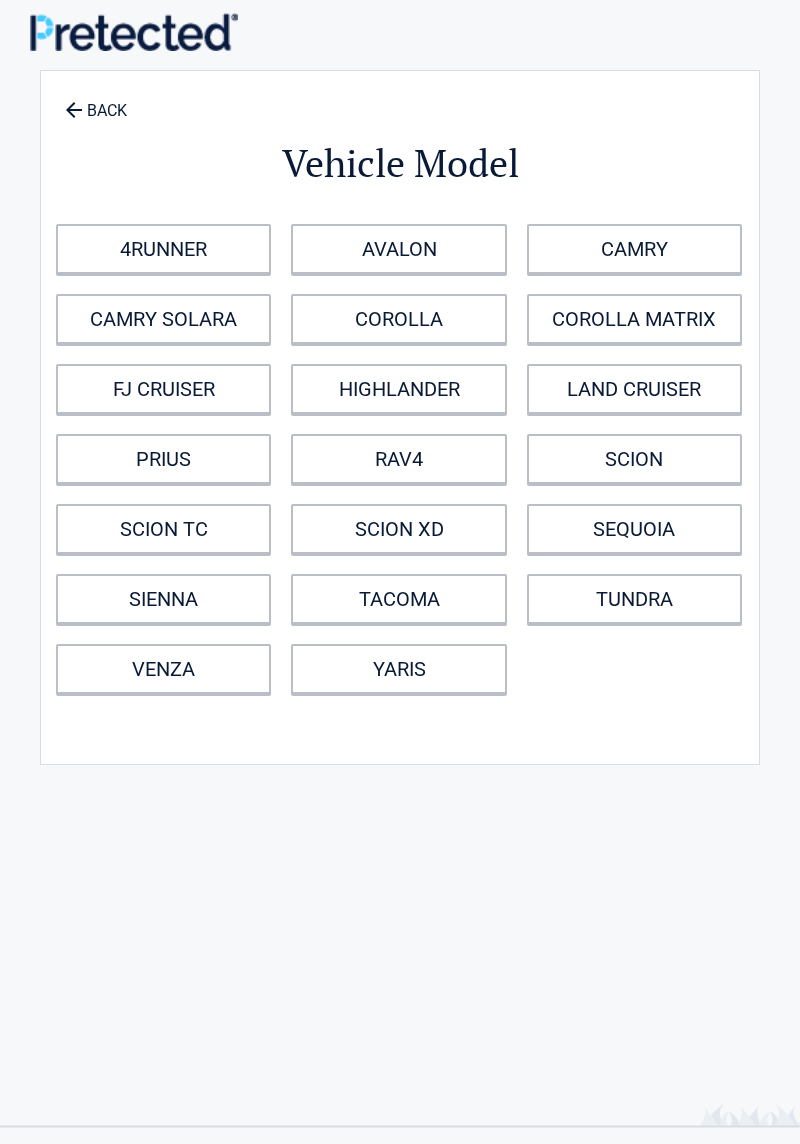 click on "CAMRY" at bounding box center (634, 249) 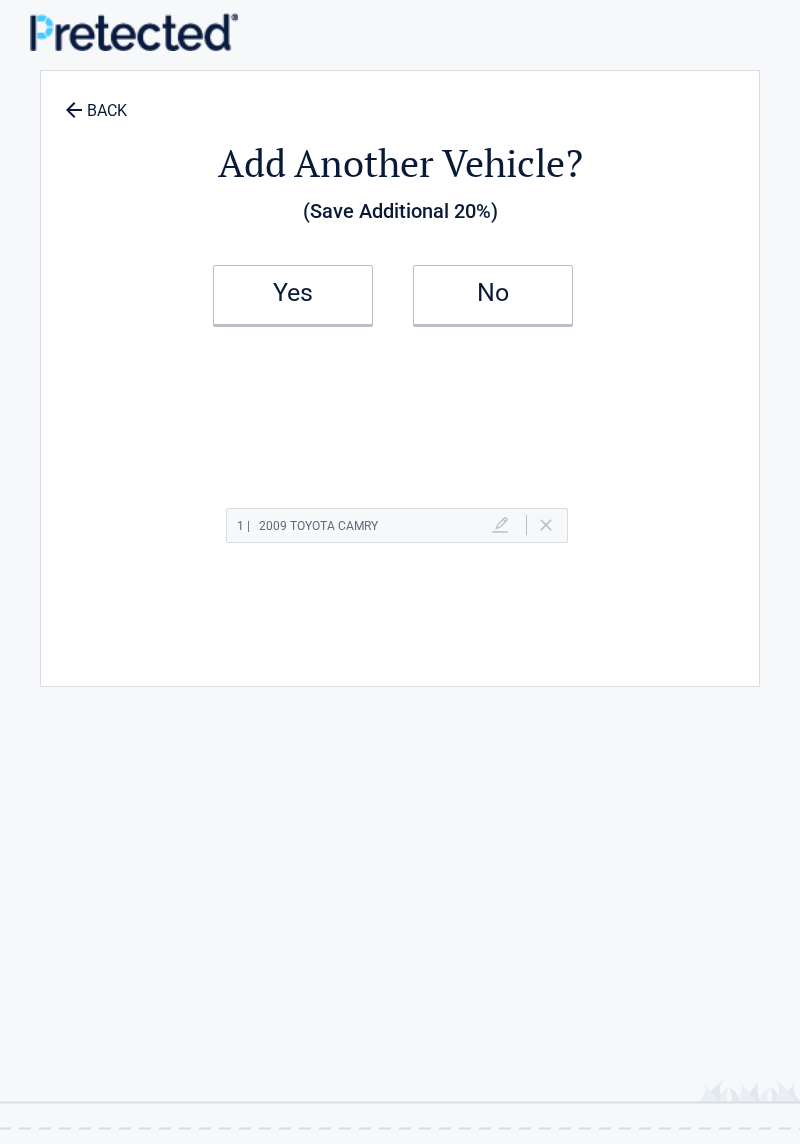 click on "No" at bounding box center [493, 295] 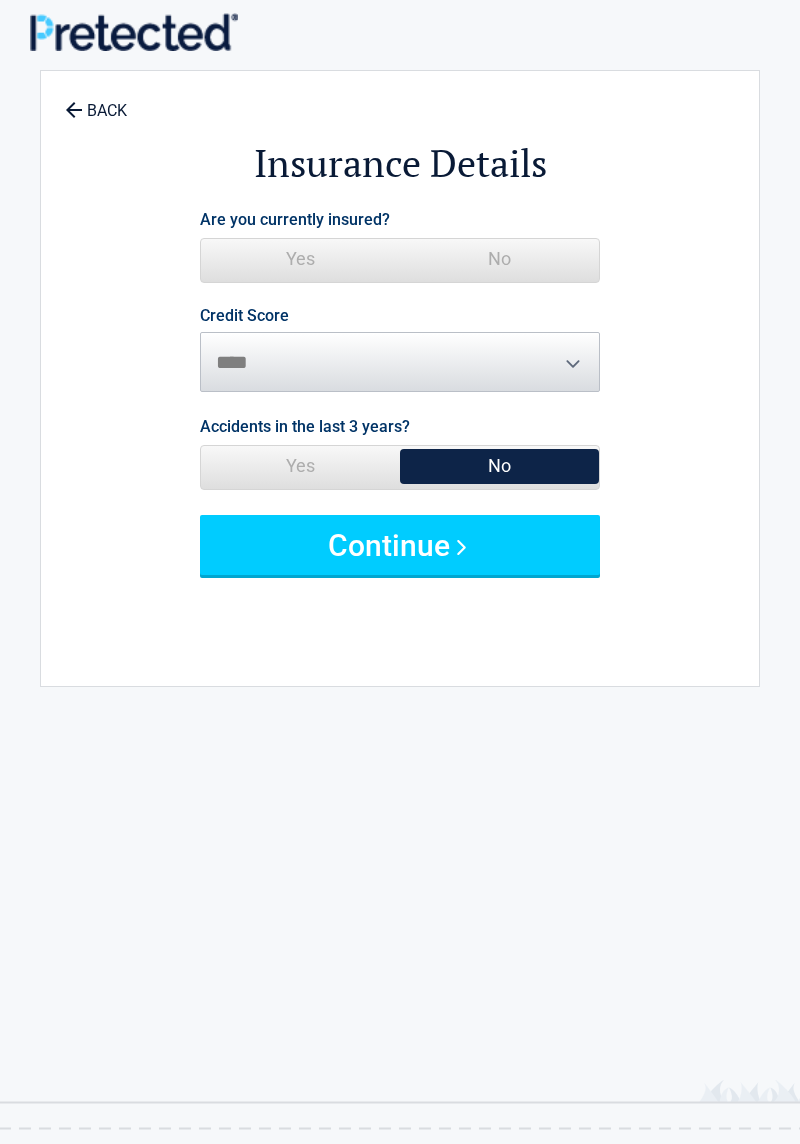 click on "No" at bounding box center [499, 259] 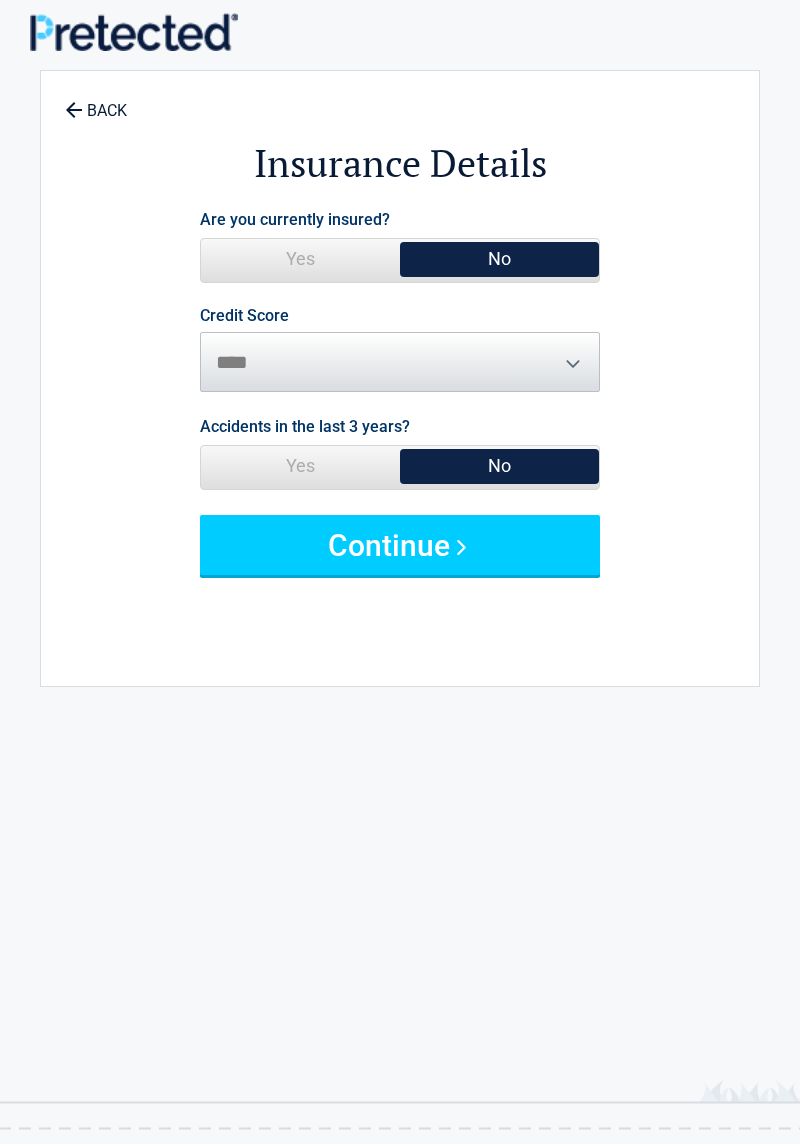 click on "Continue" at bounding box center (400, 545) 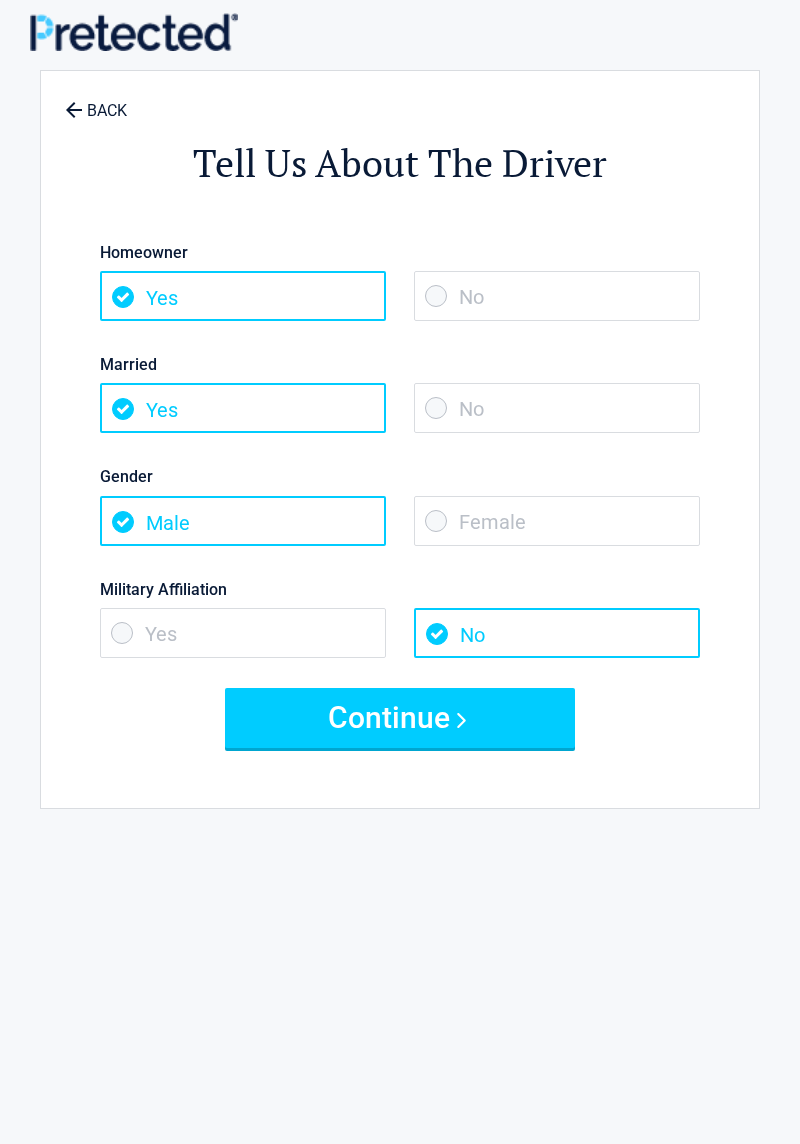 click on "No" at bounding box center [557, 408] 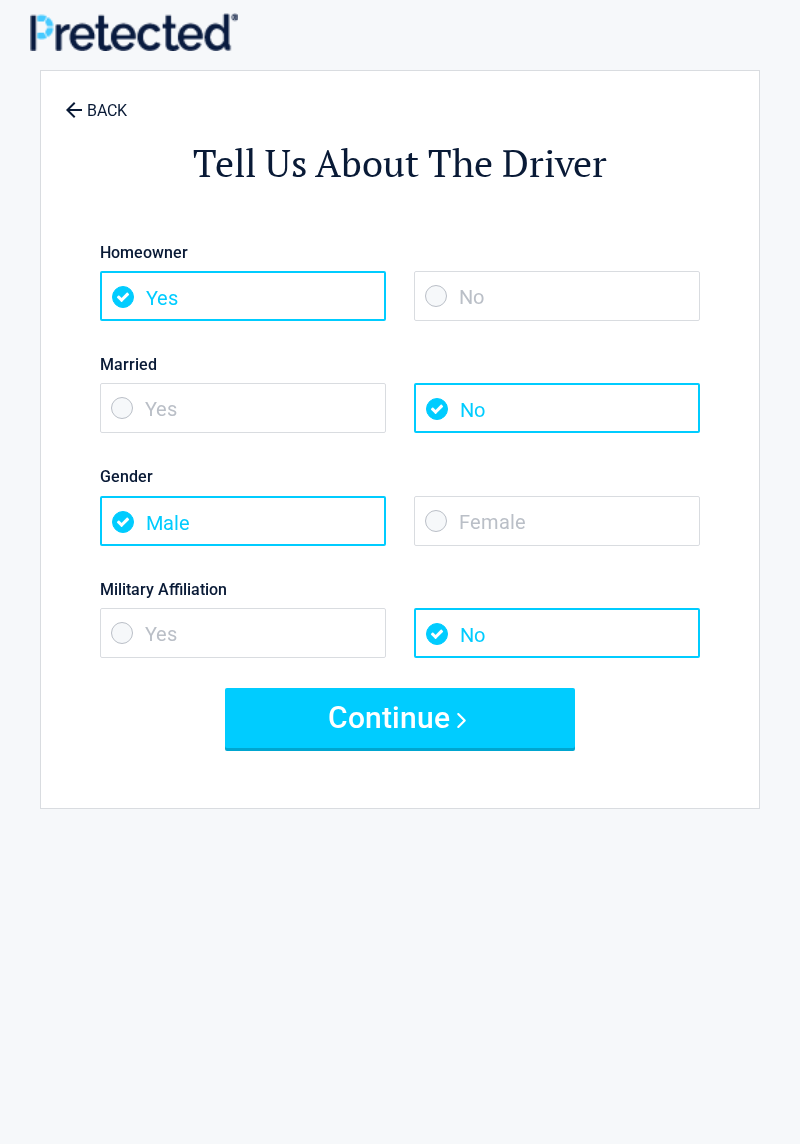 click on "Female" at bounding box center [557, 521] 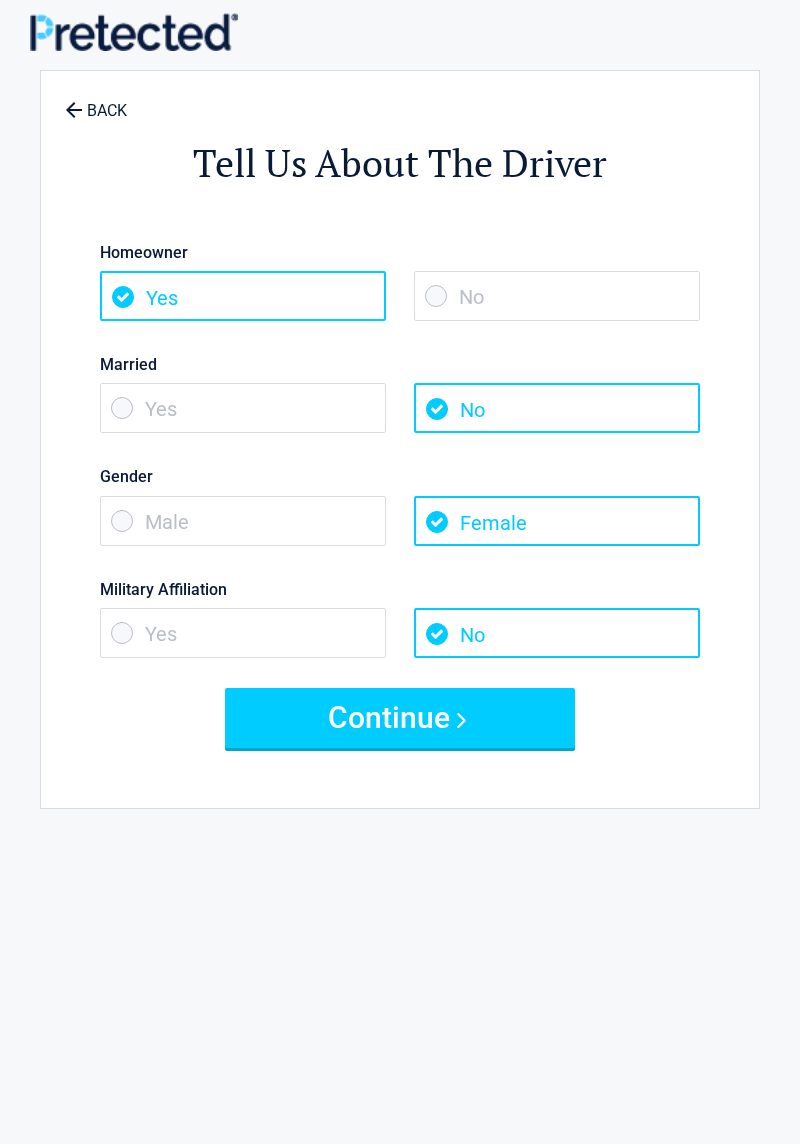 click on "Continue" at bounding box center [400, 718] 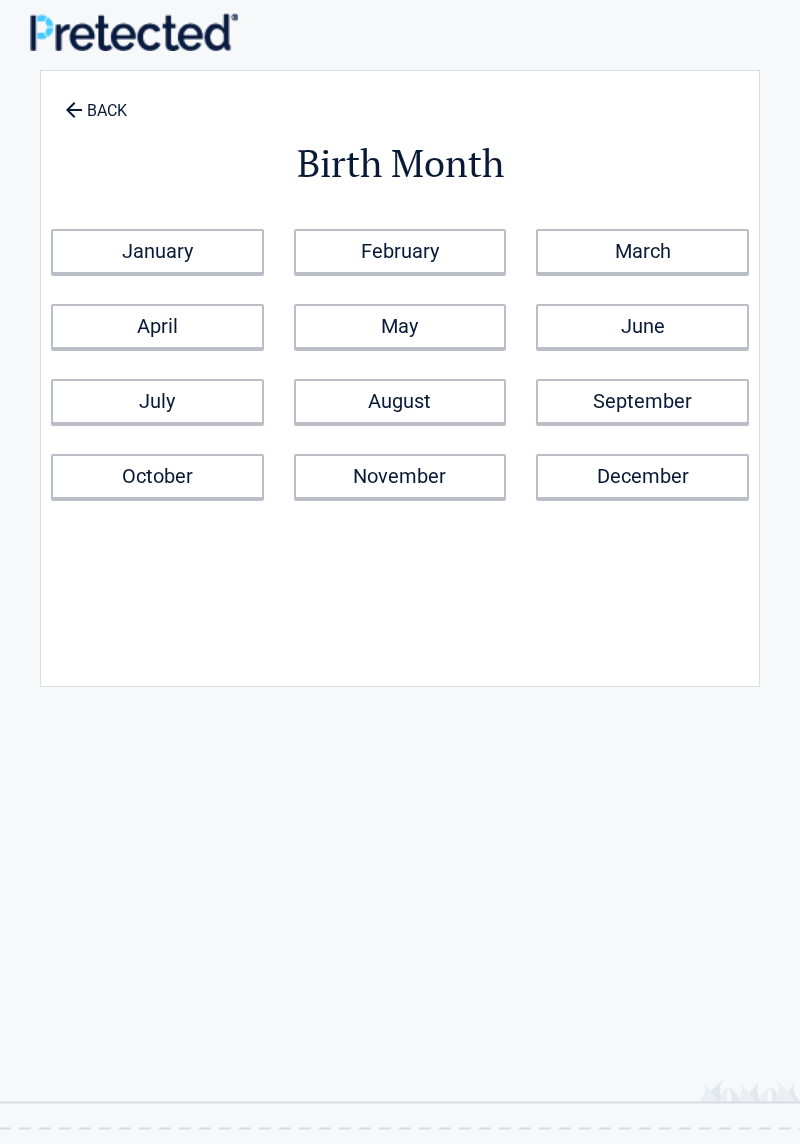 click on "April" at bounding box center (157, 326) 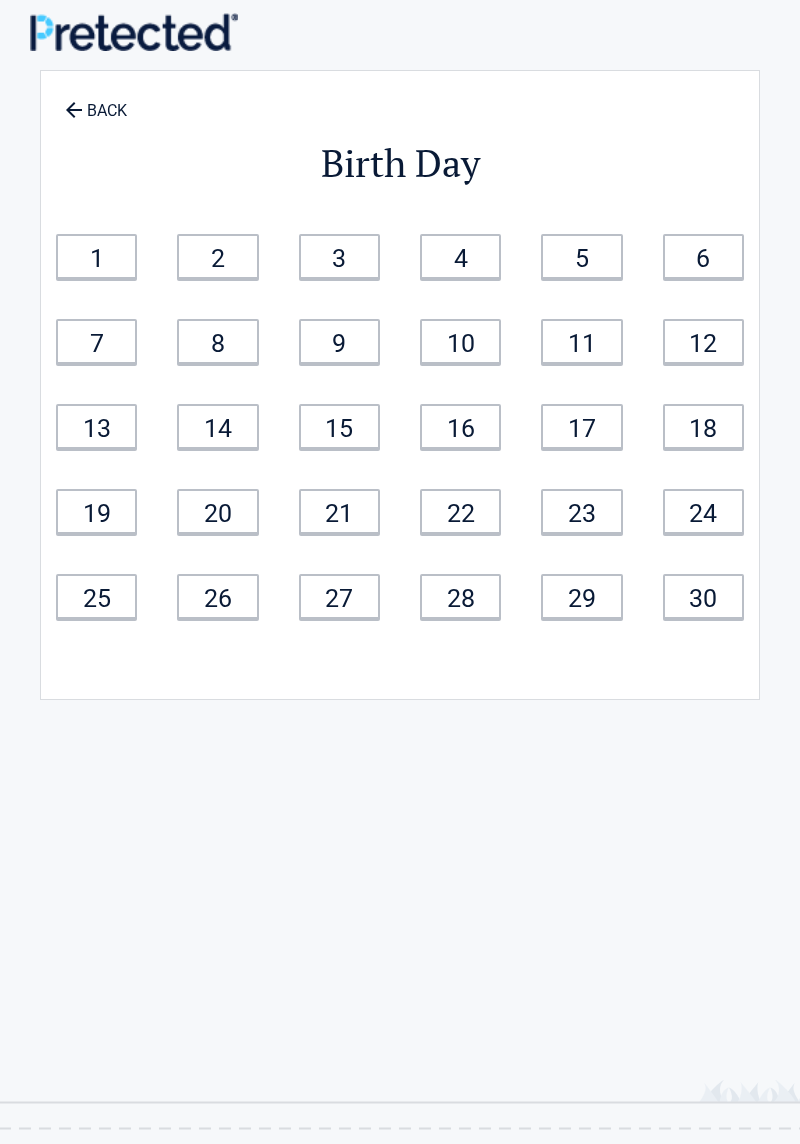 click on "16" at bounding box center [460, 426] 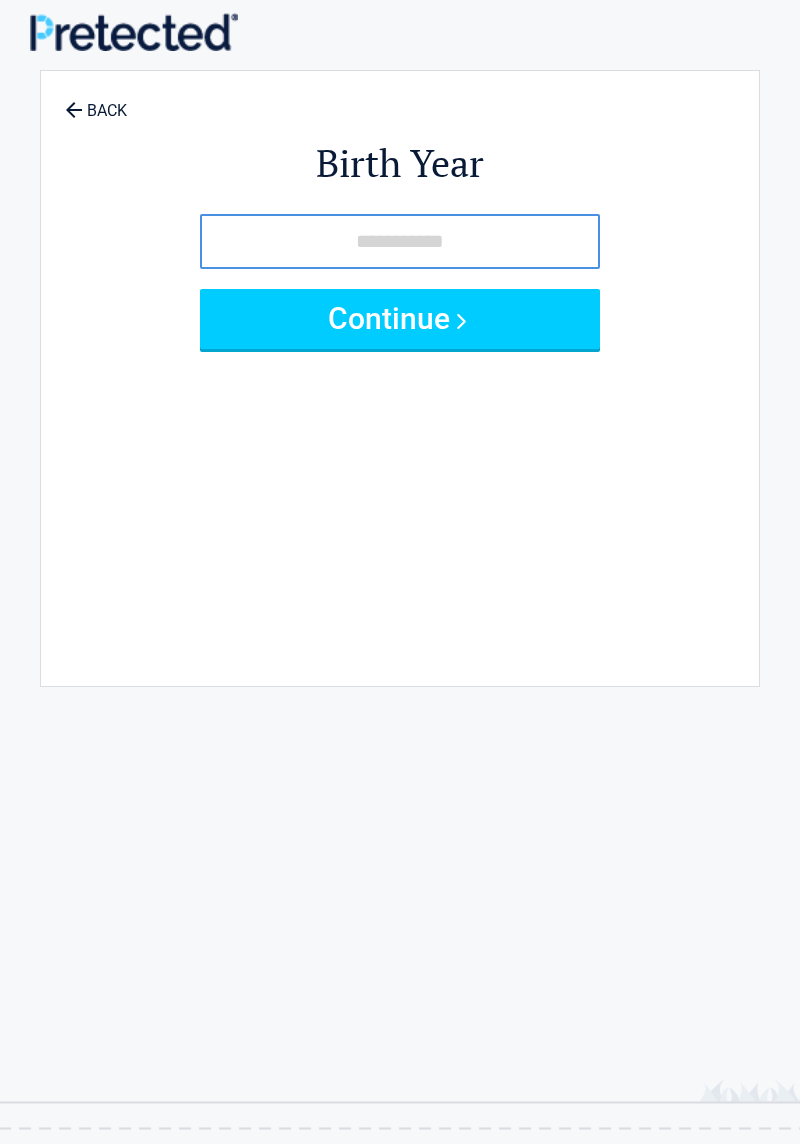 click at bounding box center (400, 241) 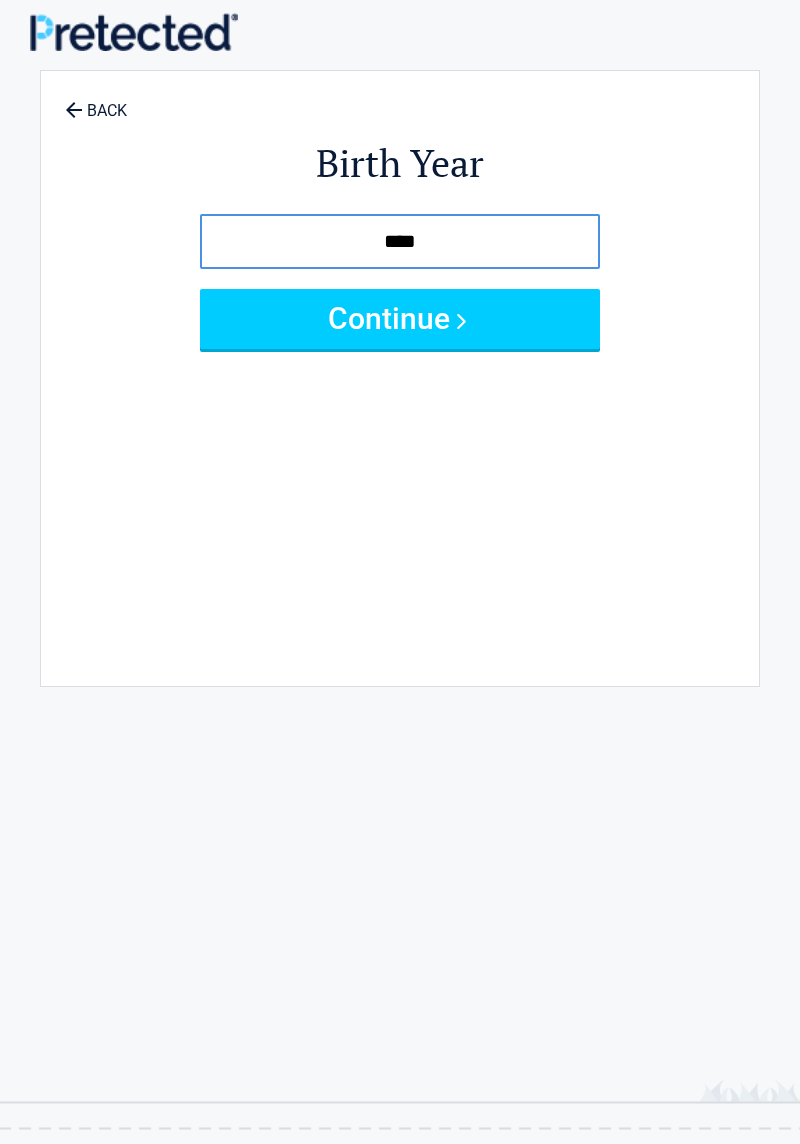 type on "****" 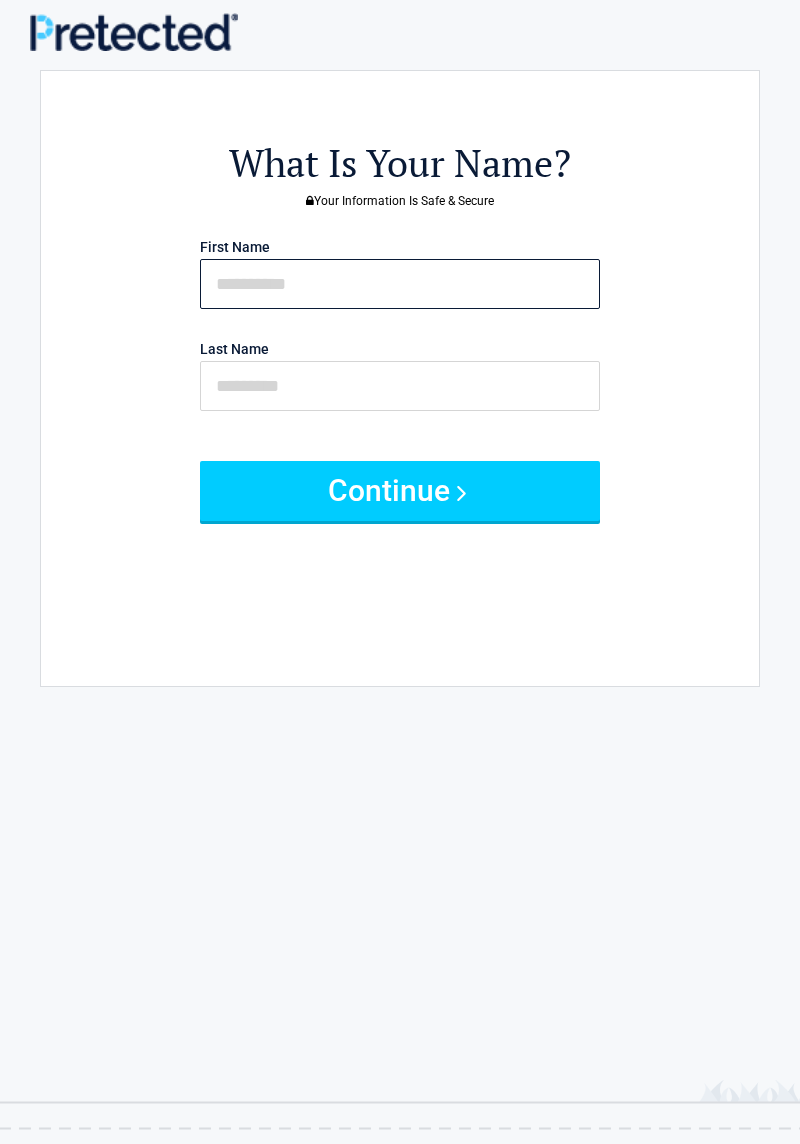 click at bounding box center (400, 284) 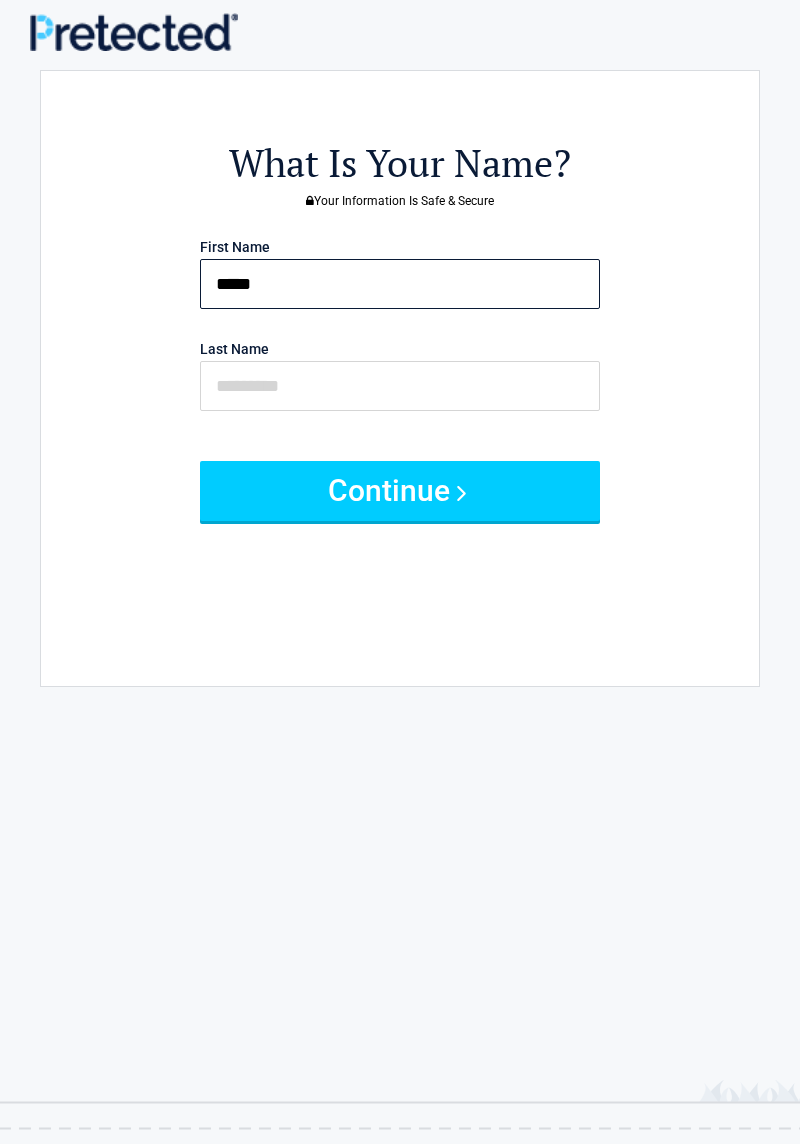 type on "*****" 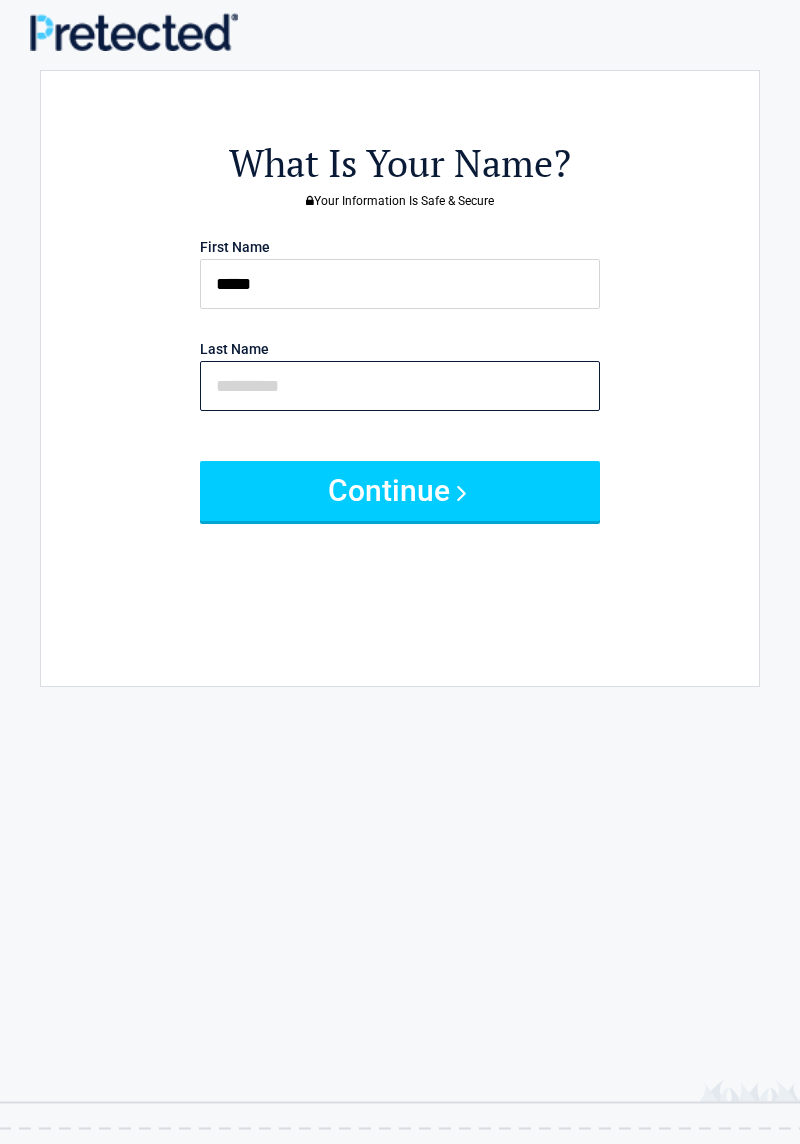 click at bounding box center [400, 386] 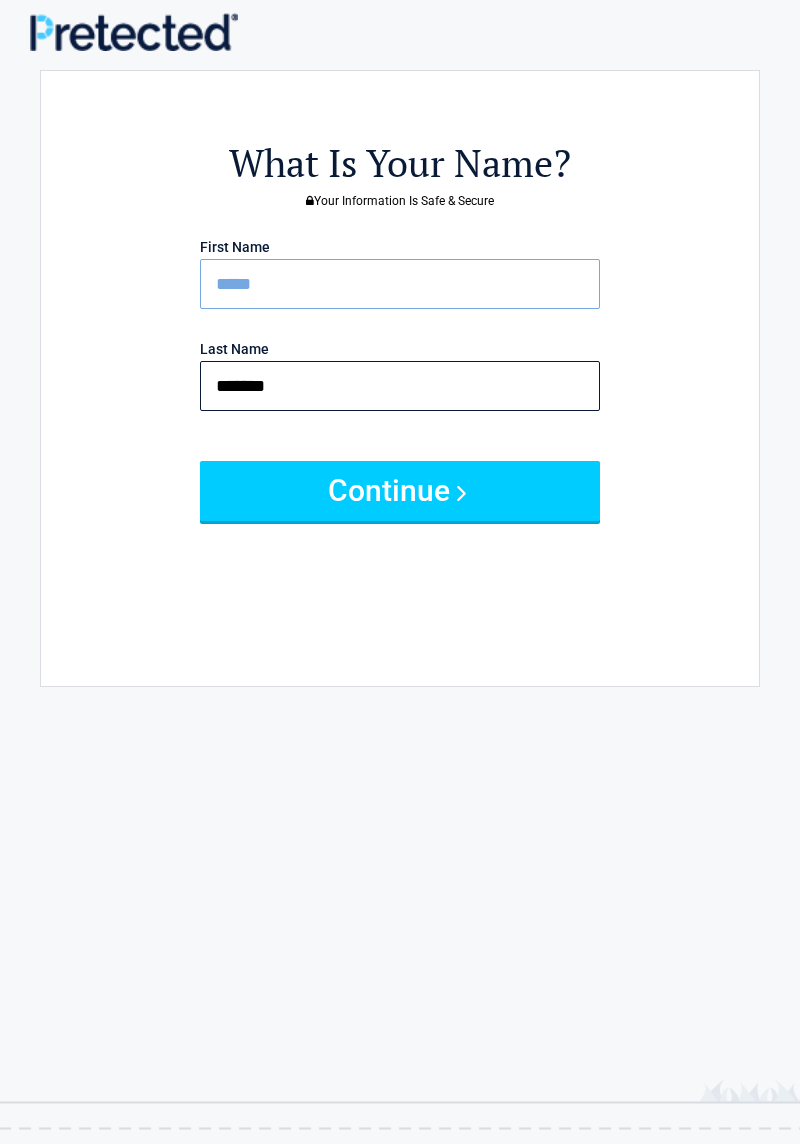 type on "******" 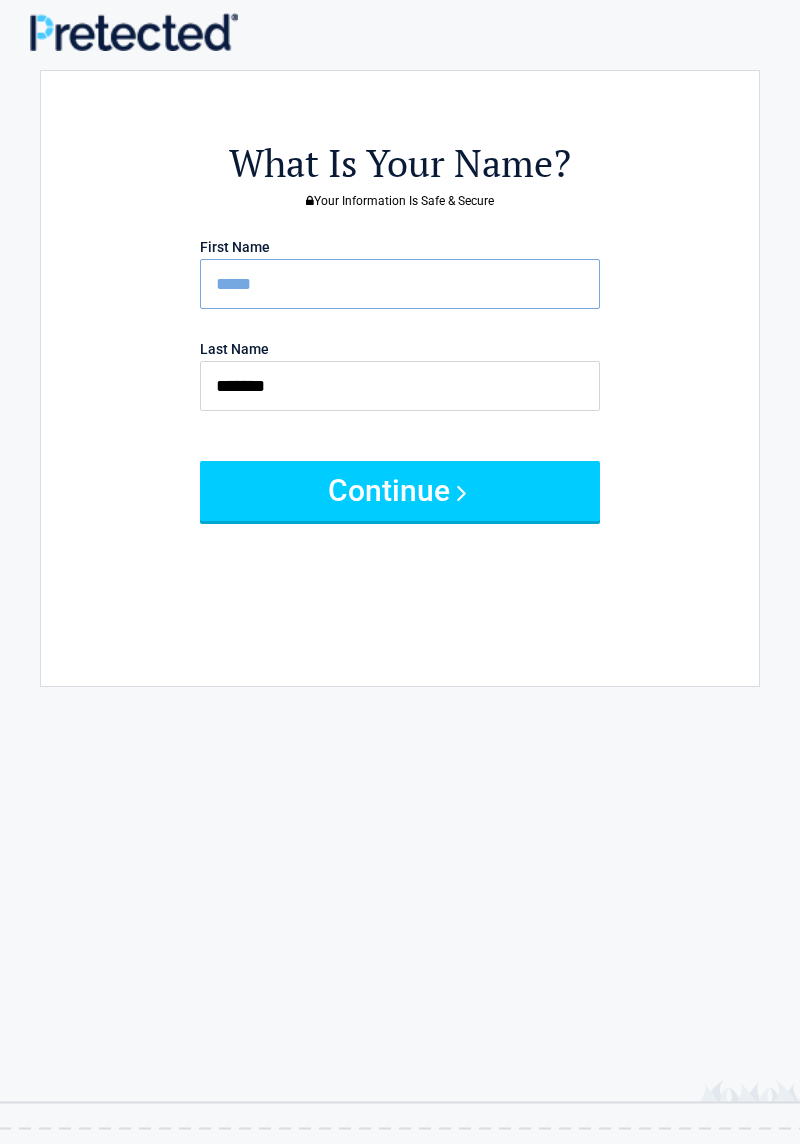 click on "Continue" at bounding box center [400, 491] 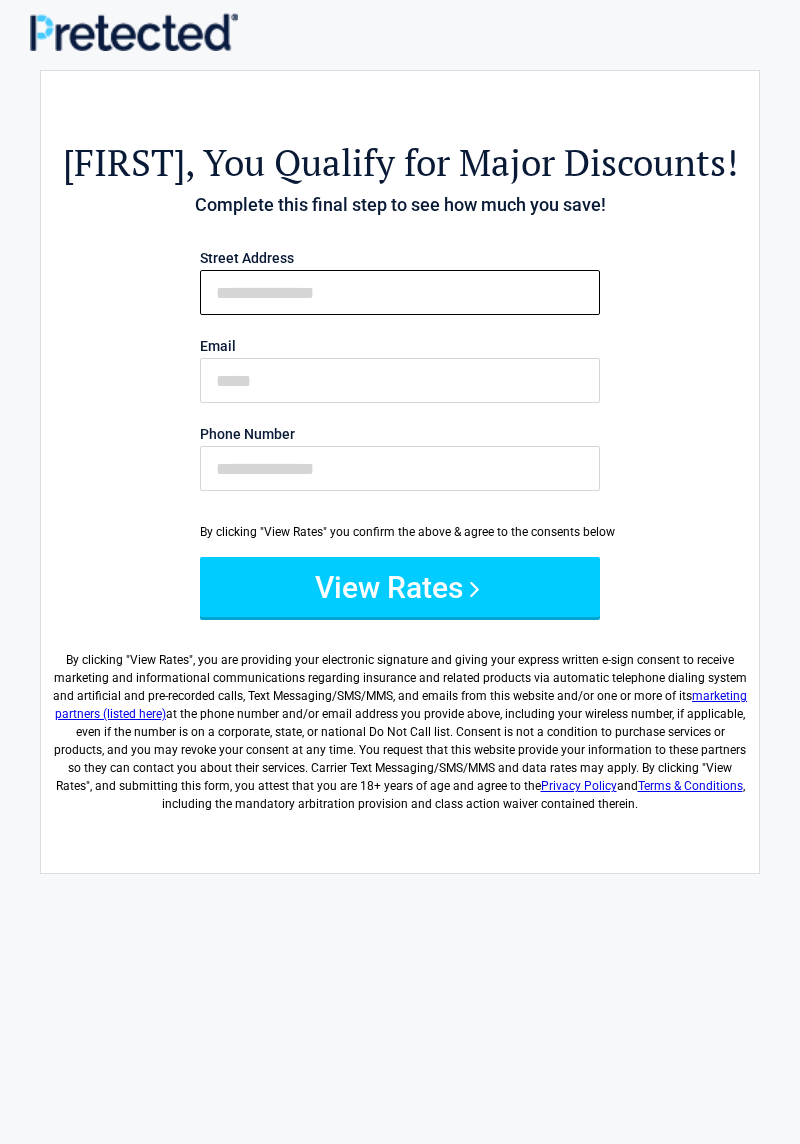 click on "First Name" at bounding box center [400, 292] 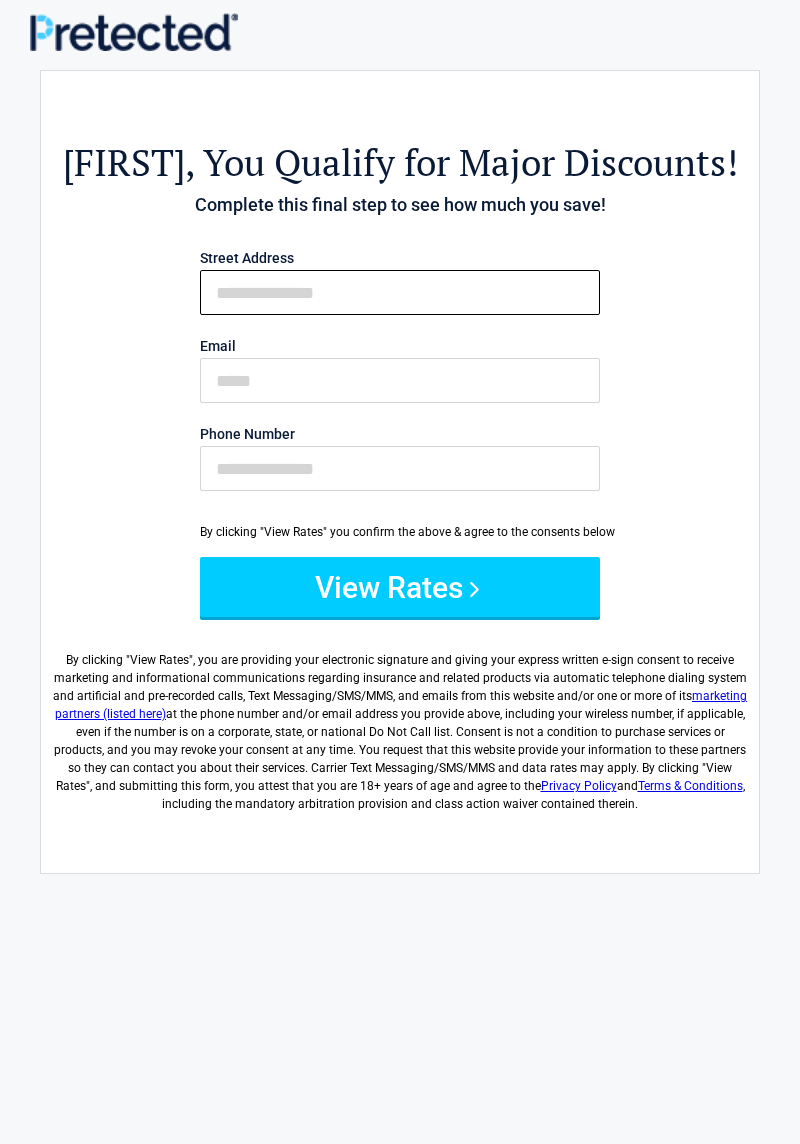 type on "**********" 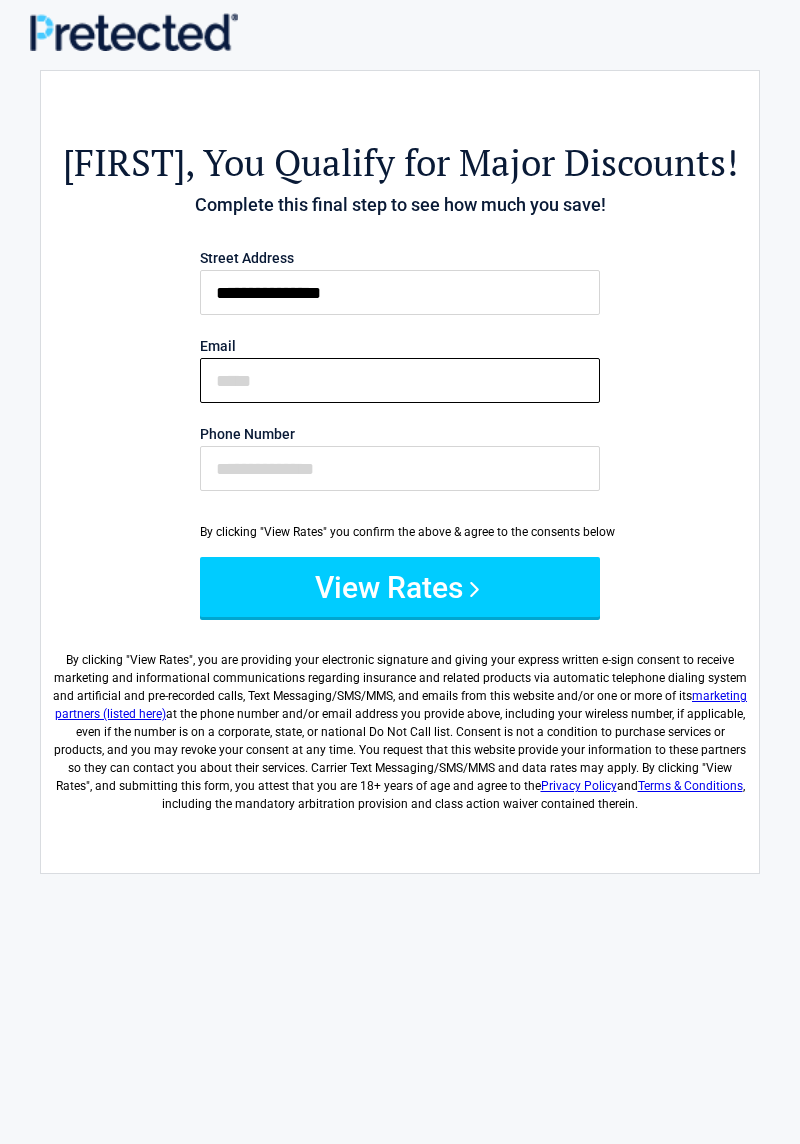type on "**********" 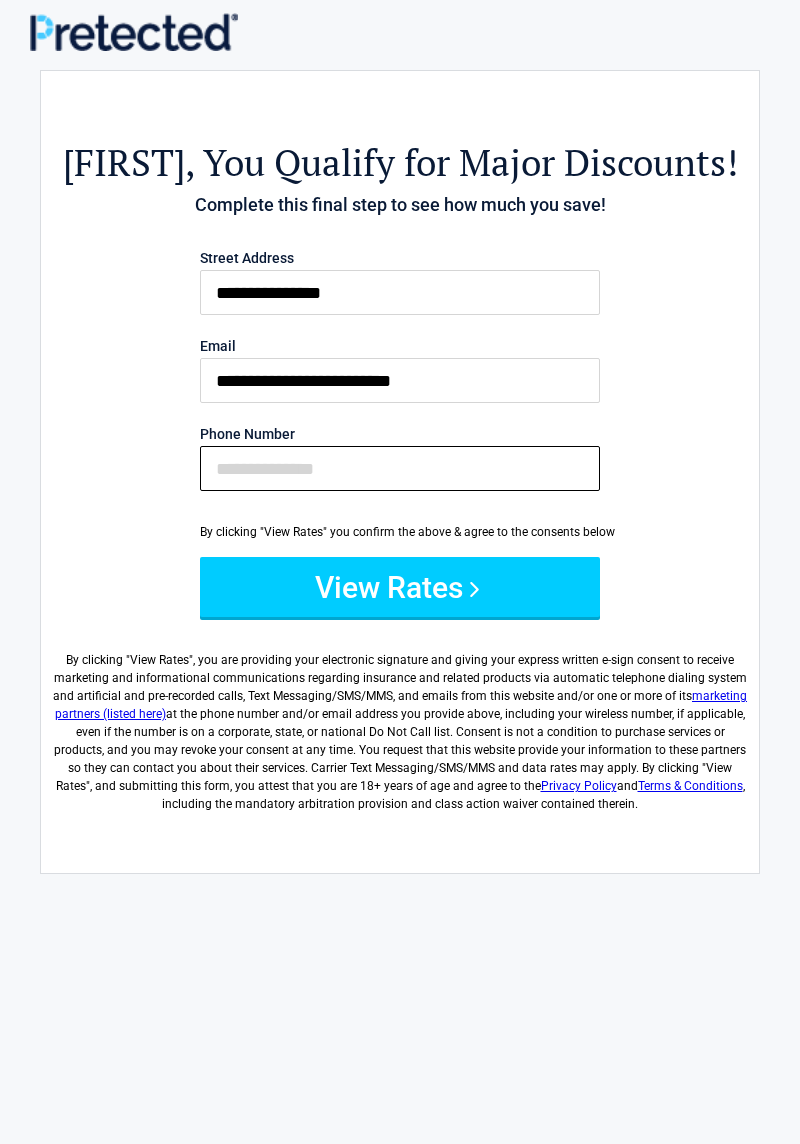type on "**********" 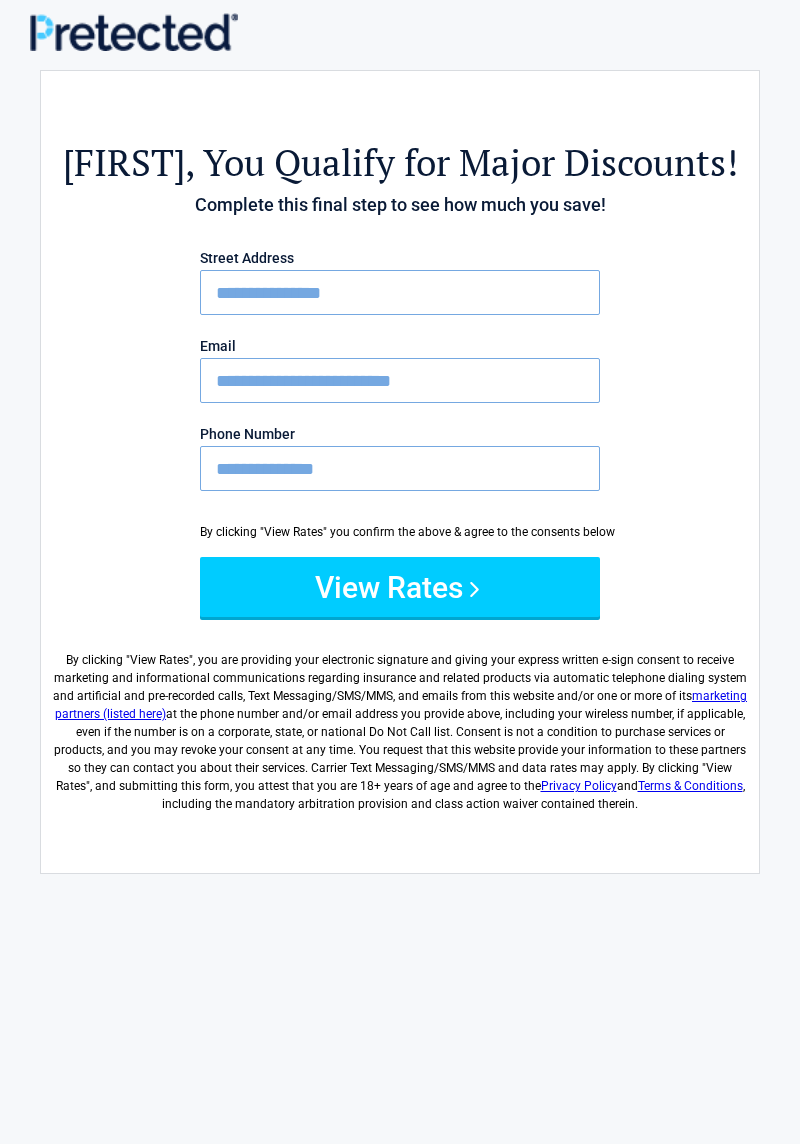 click on "View Rates" at bounding box center (400, 587) 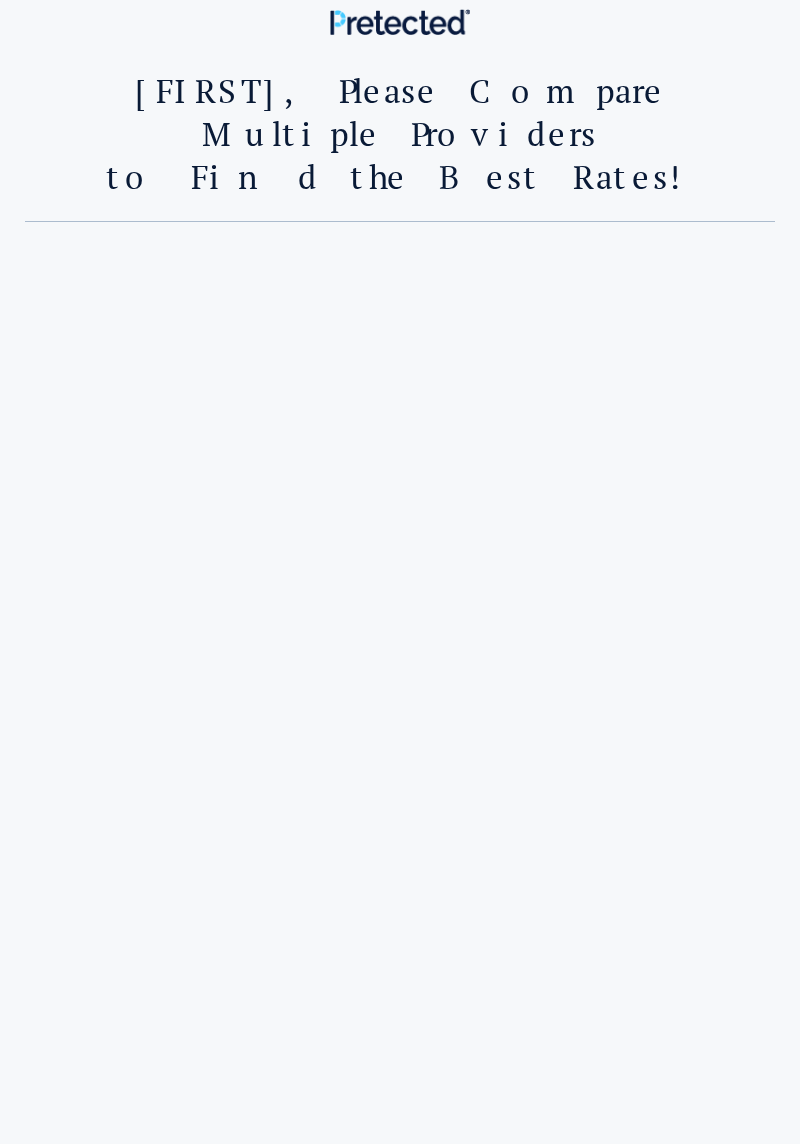 scroll, scrollTop: 0, scrollLeft: 0, axis: both 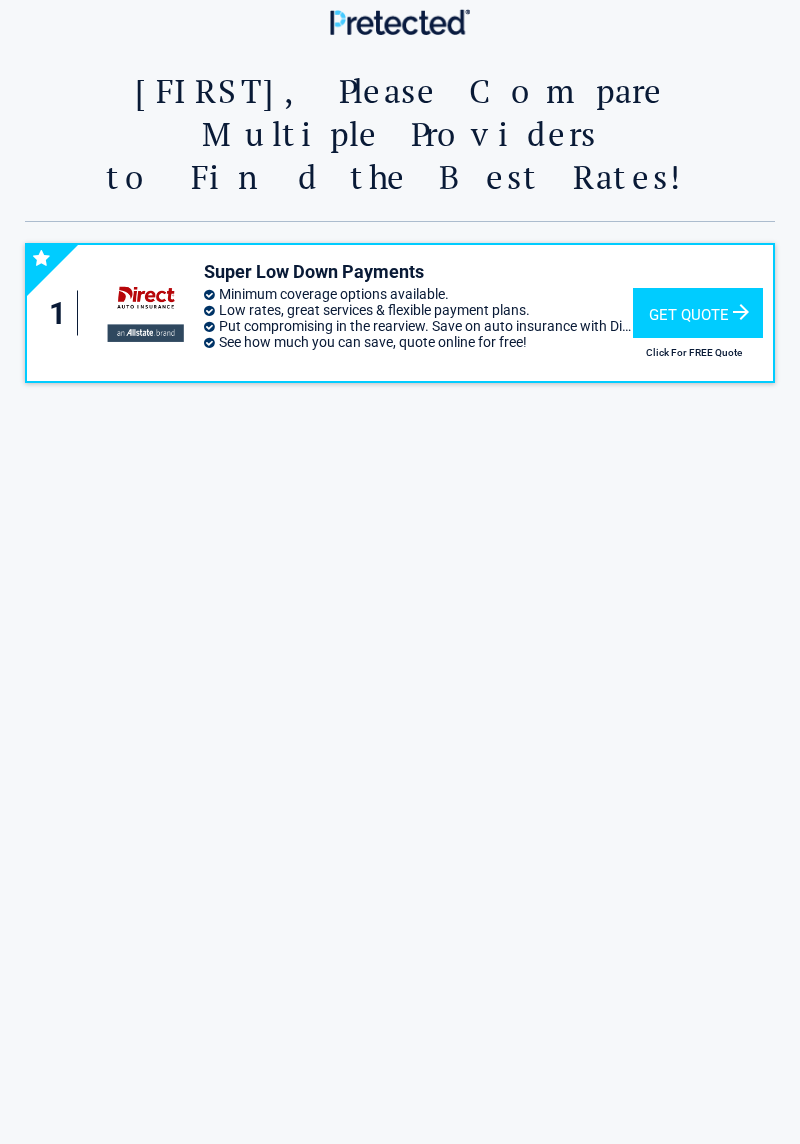 click on "Get Quote" at bounding box center (698, 313) 